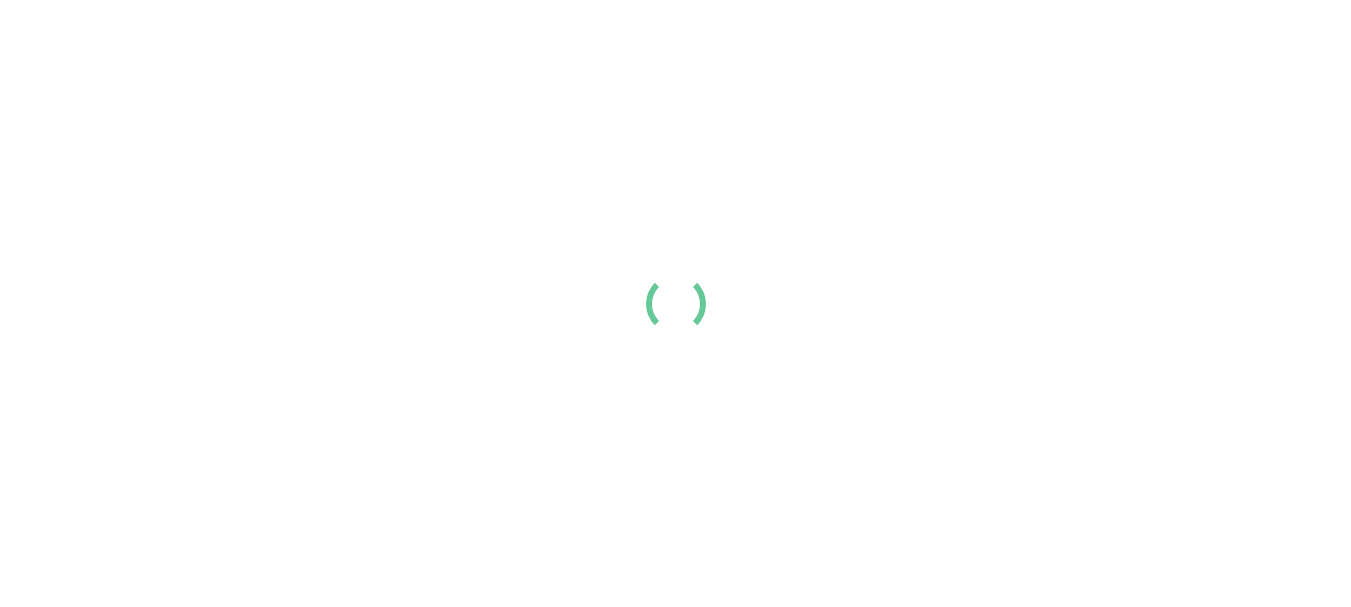 scroll, scrollTop: 0, scrollLeft: 0, axis: both 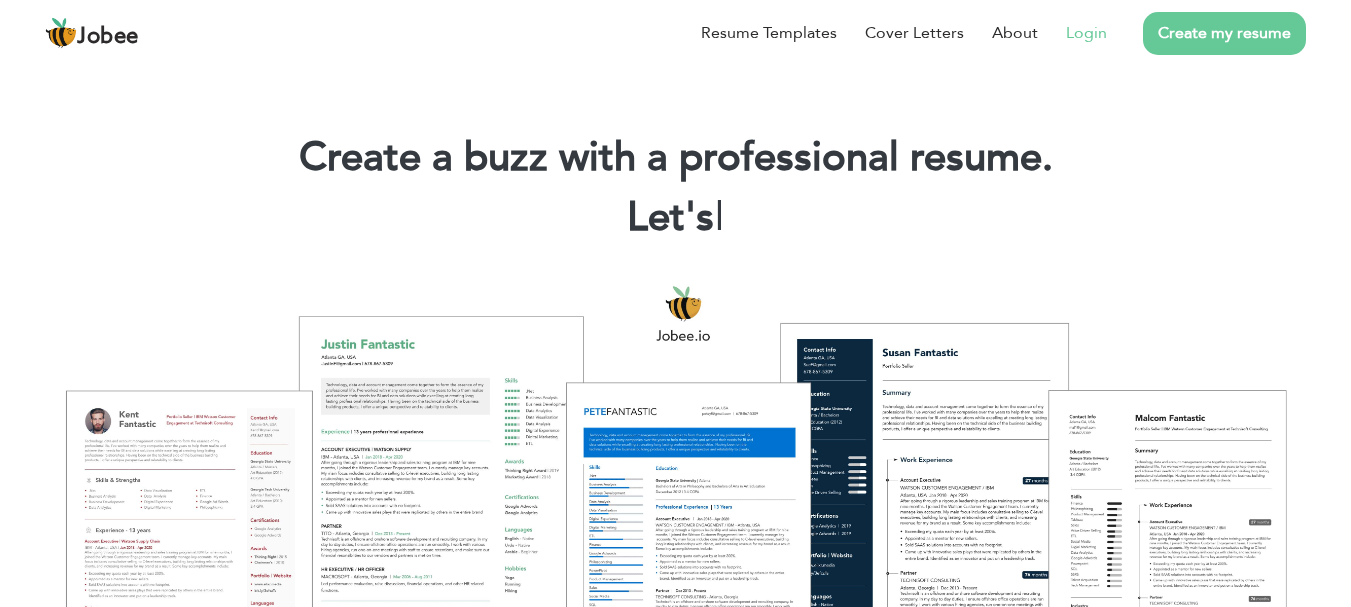 click on "Login" at bounding box center (1086, 33) 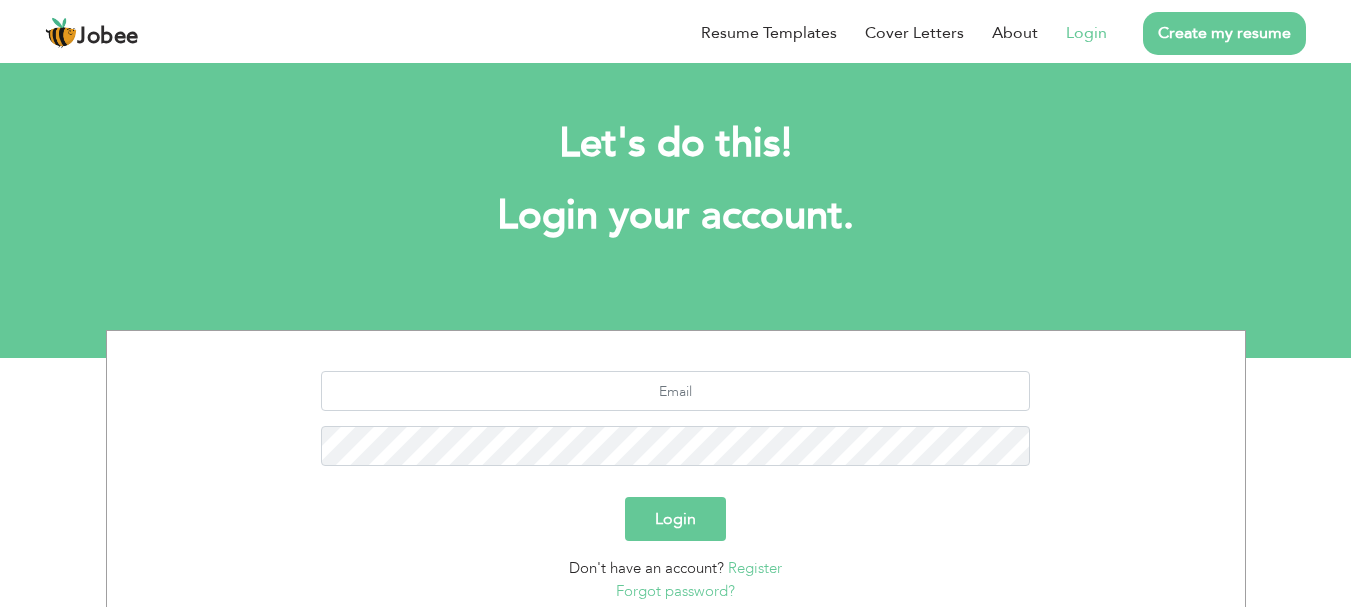 scroll, scrollTop: 0, scrollLeft: 0, axis: both 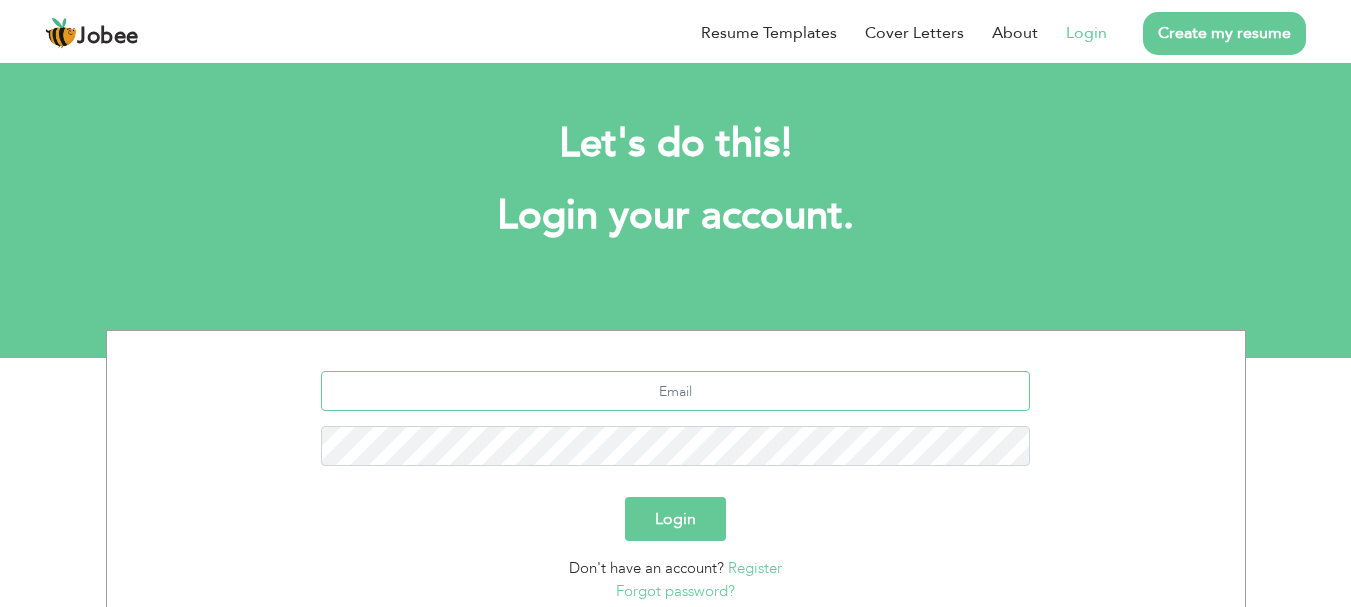 type on "[EMAIL_ADDRESS][DOMAIN_NAME]" 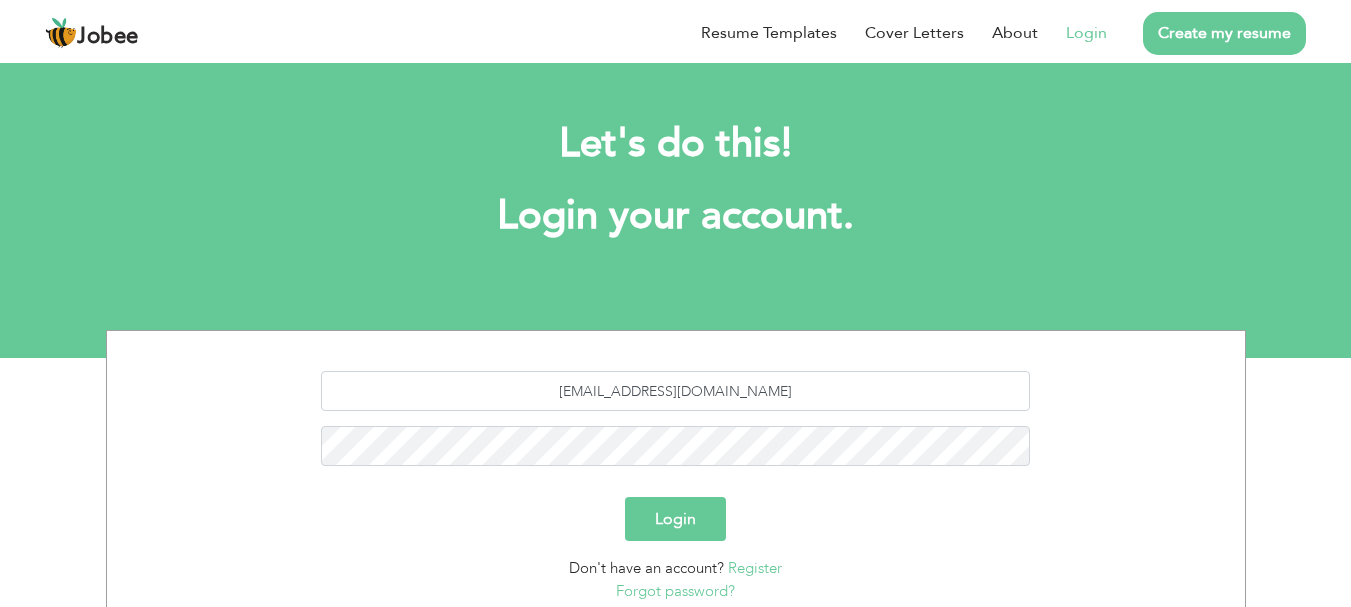 click on "Login" at bounding box center (675, 519) 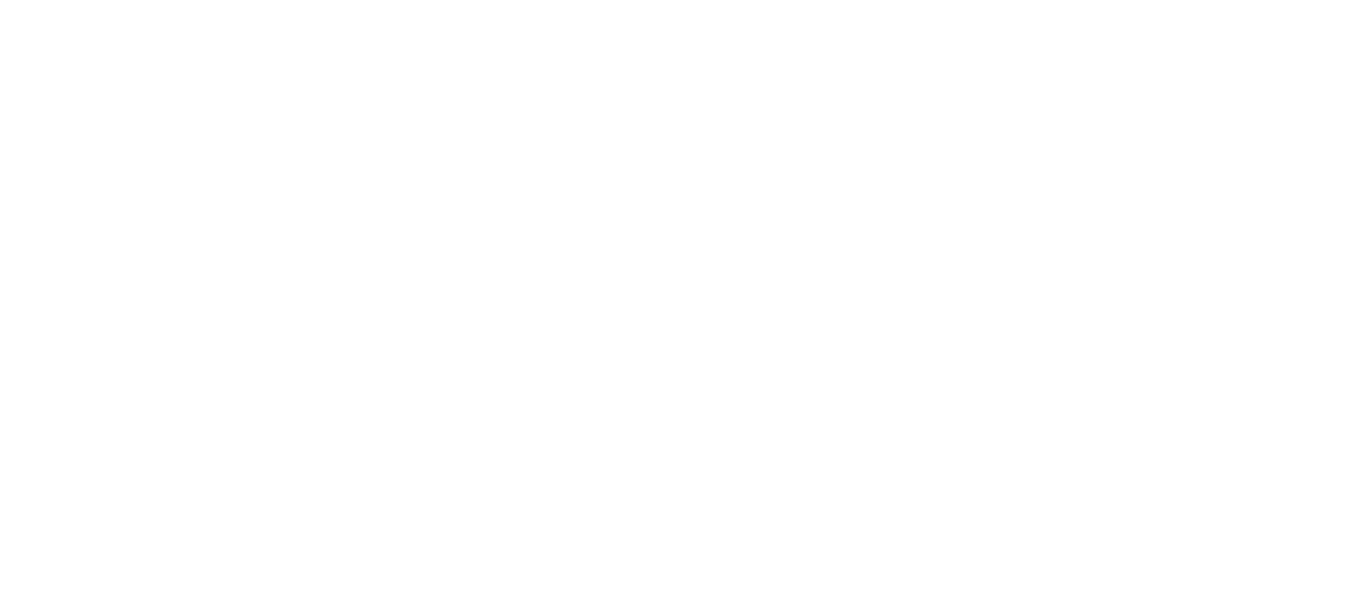 scroll, scrollTop: 0, scrollLeft: 0, axis: both 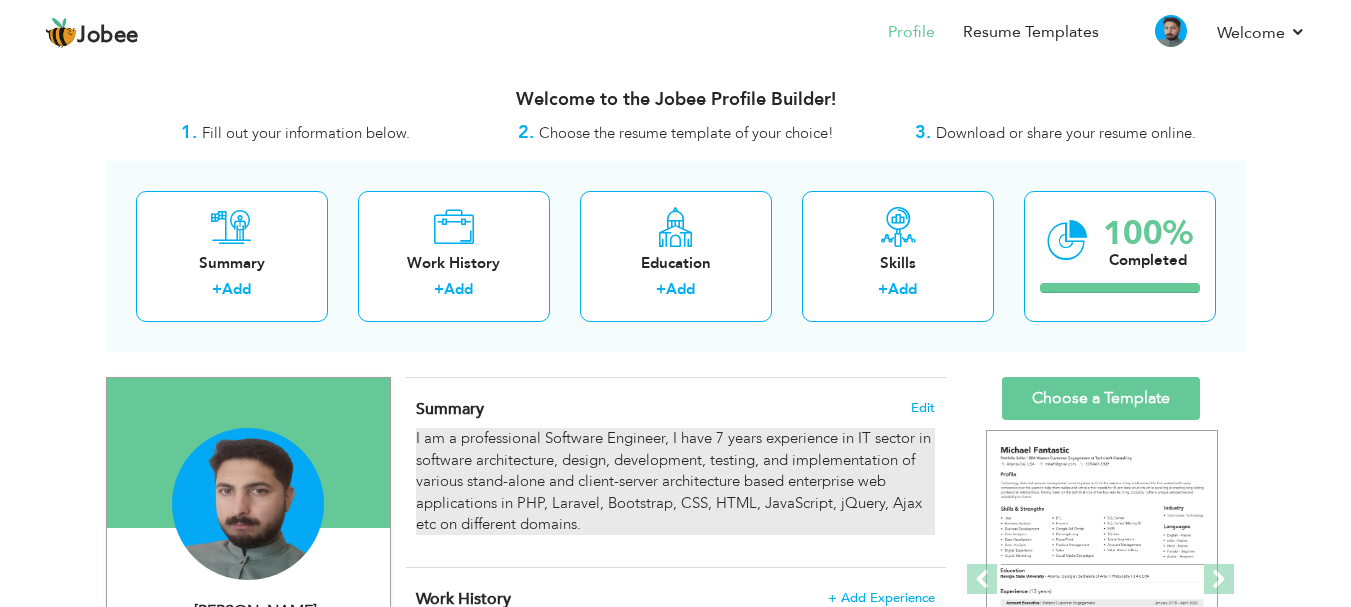 click on "I am a professional Software Engineer, I have 7 years experience in IT sector in software architecture, design, development, testing, and implementation of various stand-alone and client-server architecture based enterprise web applications in PHP, Laravel, Bootstrap, CSS, HTML, JavaScript, jQuery, Ajax etc on different domains." at bounding box center (675, 481) 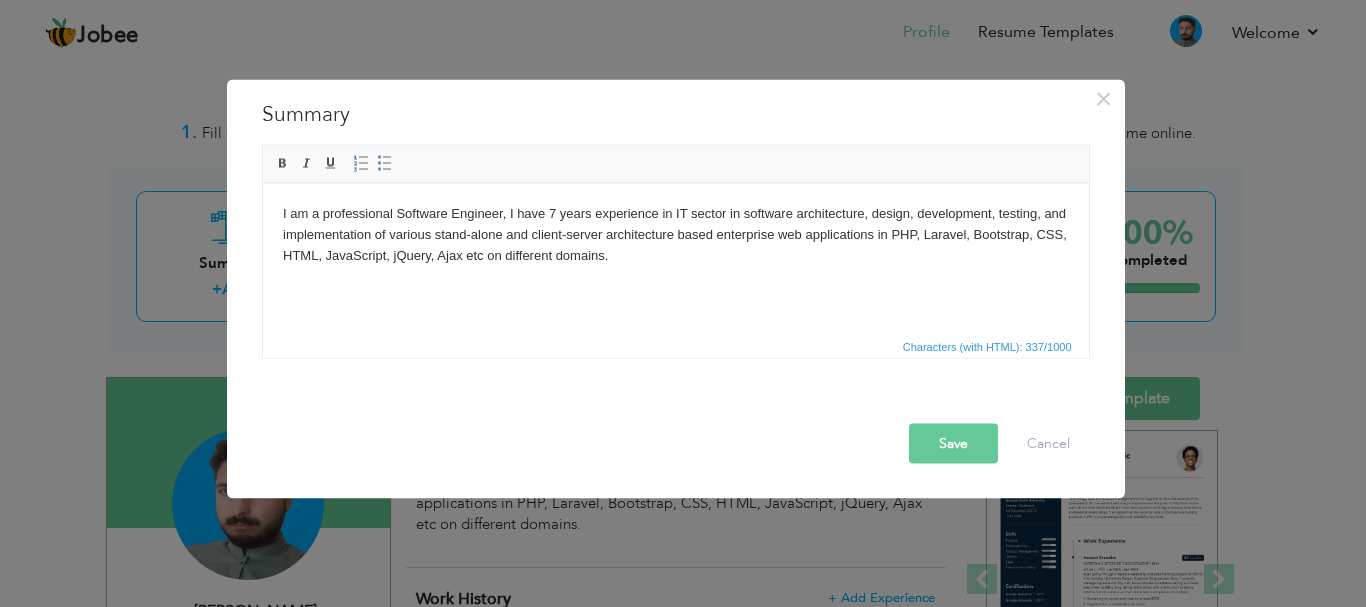 click on "I am a professional Software Engineer, I have 7 years experience in IT sector in software architecture, design, development, testing, and implementation of various stand-alone and client-server architecture based enterprise web applications in PHP, Laravel, Bootstrap, CSS, HTML, JavaScript, jQuery, Ajax etc on different domains." at bounding box center (675, 234) 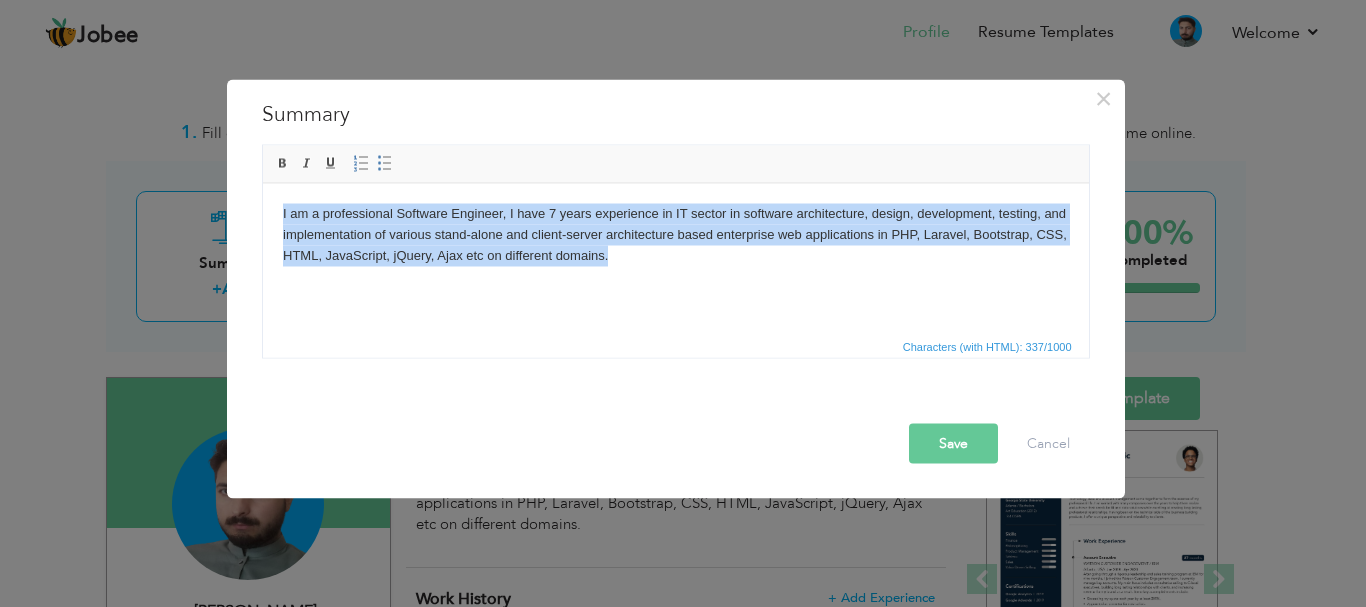 copy on "I am a professional Software Engineer, I have 7 years experience in IT sector in software architecture, design, development, testing, and implementation of various stand-alone and client-server architecture based enterprise web applications in PHP, Laravel, Bootstrap, CSS, HTML, JavaScript, jQuery, Ajax etc on different domains." 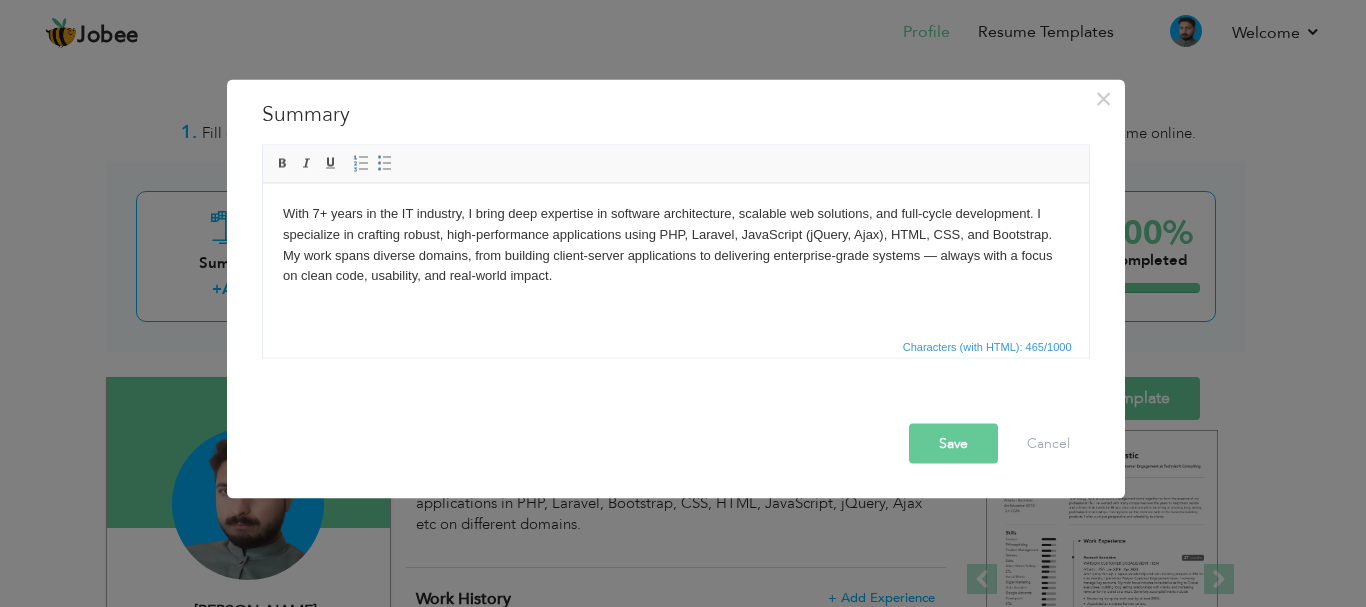 click on "With 7+ years in the IT industry, I bring deep expertise in software architecture, scalable web solutions, and full-cycle development. I specialize in crafting robust, high-performance applications using PHP, Laravel, JavaScript (jQuery, Ajax), HTML, CSS, and Bootstrap. My work spans diverse domains, from building client-server applications to delivering enterprise-grade systems — always with a focus on clean code, usability, and real-world impact." at bounding box center [675, 244] 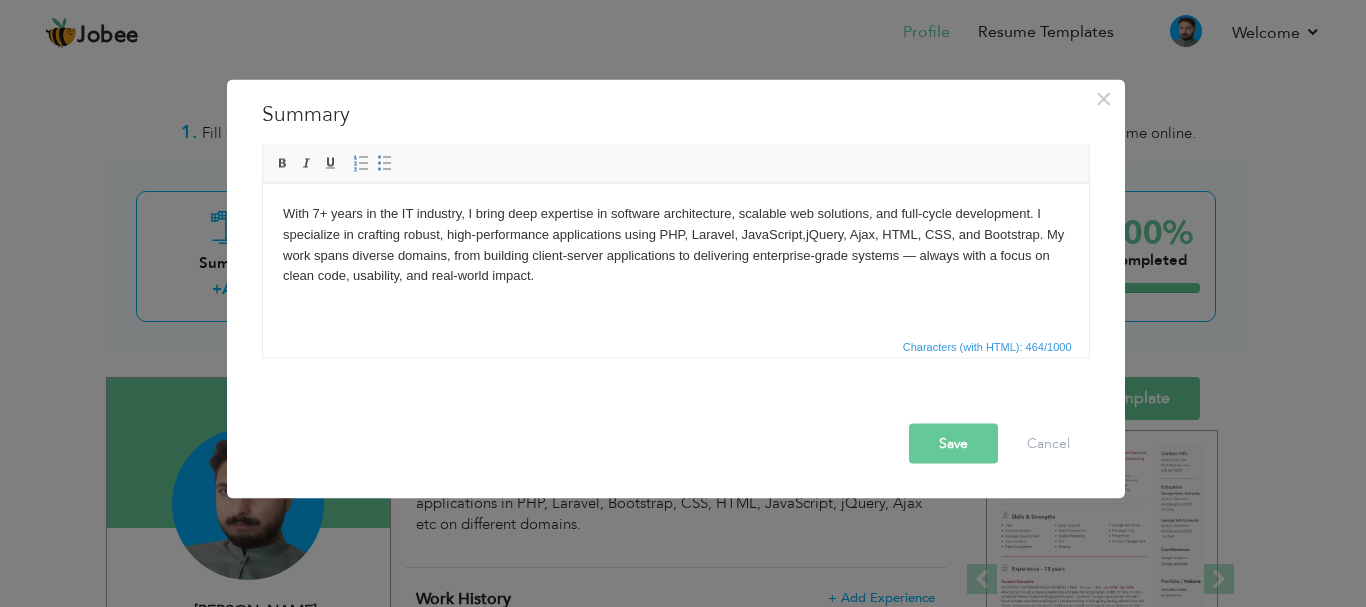 click on "With 7+ years in the IT industry, I bring deep expertise in software architecture, scalable web solutions, and full-cycle development. I specialize in crafting robust, high-performance applications using PHP, Laravel, JavaScript,  jQuery, Ajax , HTML, CSS, and Bootstrap. My work spans diverse domains, from building client-server applications to delivering enterprise-grade systems — always with a focus on clean code, usability, and real-world impact." at bounding box center (675, 244) 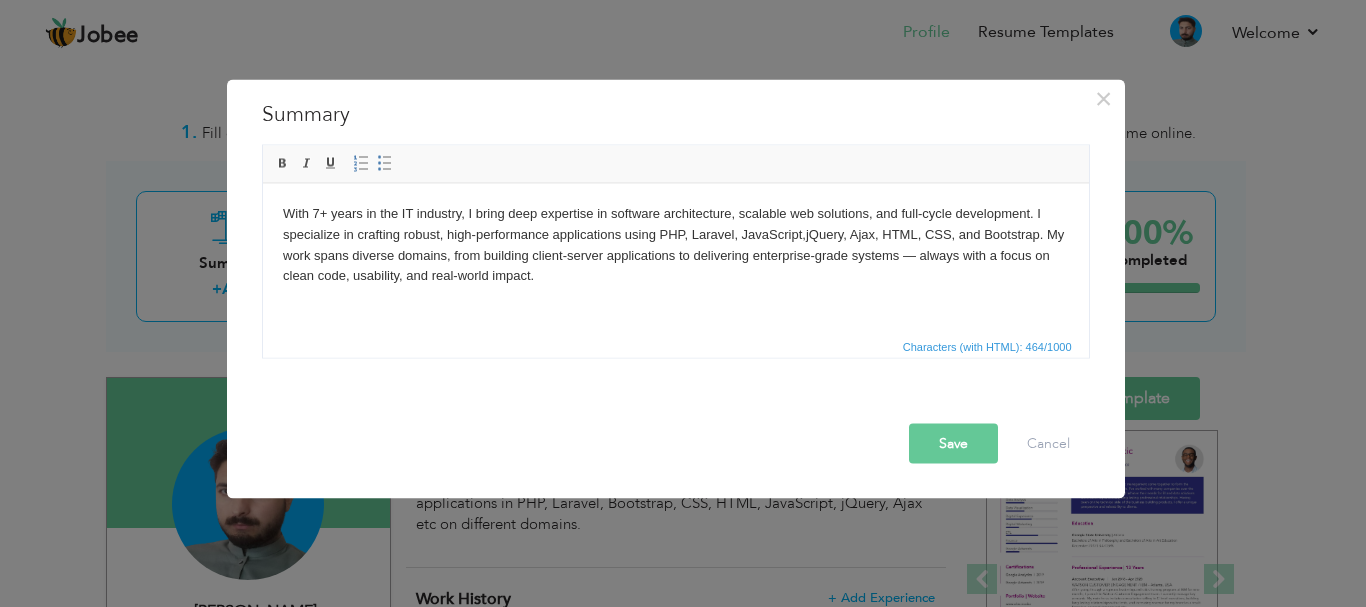 click on "With 7+ years in the IT industry, I bring deep expertise in software architecture, scalable web solutions, and full-cycle development. I specialize in crafting robust, high-performance applications using PHP, Laravel, JavaScript,  jQuery, Ajax , HTML, CSS, and Bootstrap. My work spans diverse domains, from building client-server applications to delivering enterprise-grade systems — always with a focus on clean code, usability, and real-world impact." at bounding box center [675, 244] 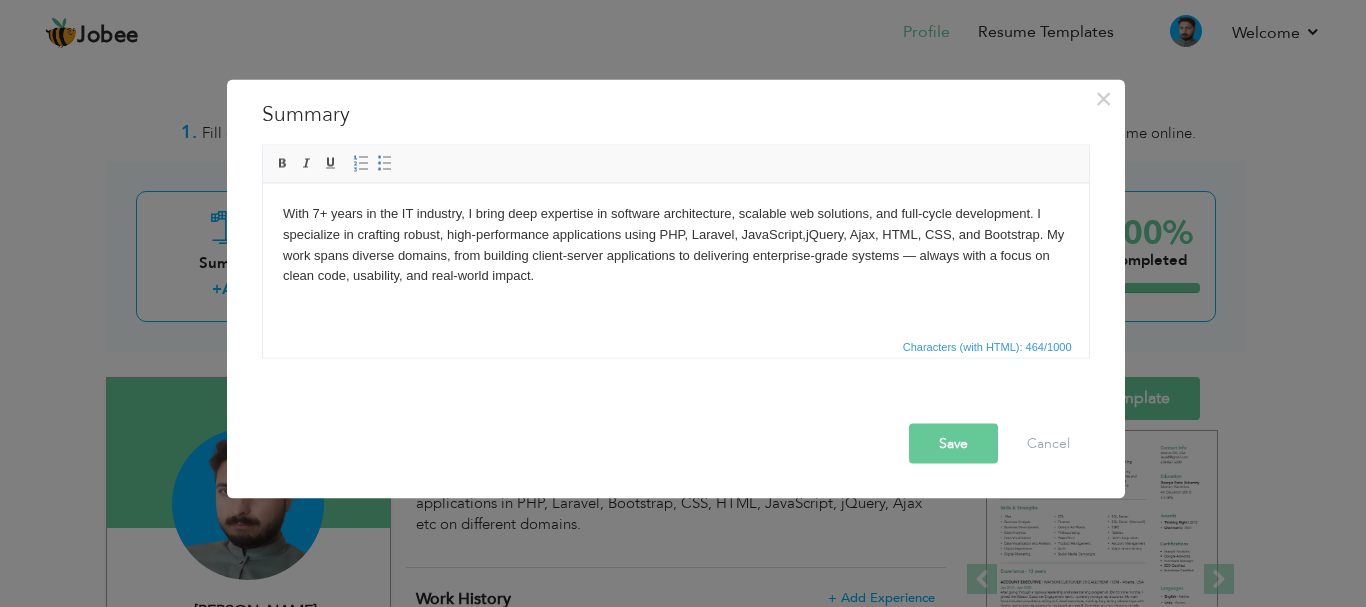 click on "With 7+ years in the IT industry, I bring deep expertise in software architecture, scalable web solutions, and full-cycle development. I specialize in crafting robust, high-performance applications using PHP, Laravel, JavaScript,  jQuery, Ajax , HTML, CSS, and Bootstrap. My work spans diverse domains, from building client-server applications to delivering enterprise-grade systems — always with a focus on clean code, usability, and real-world impact." at bounding box center [675, 244] 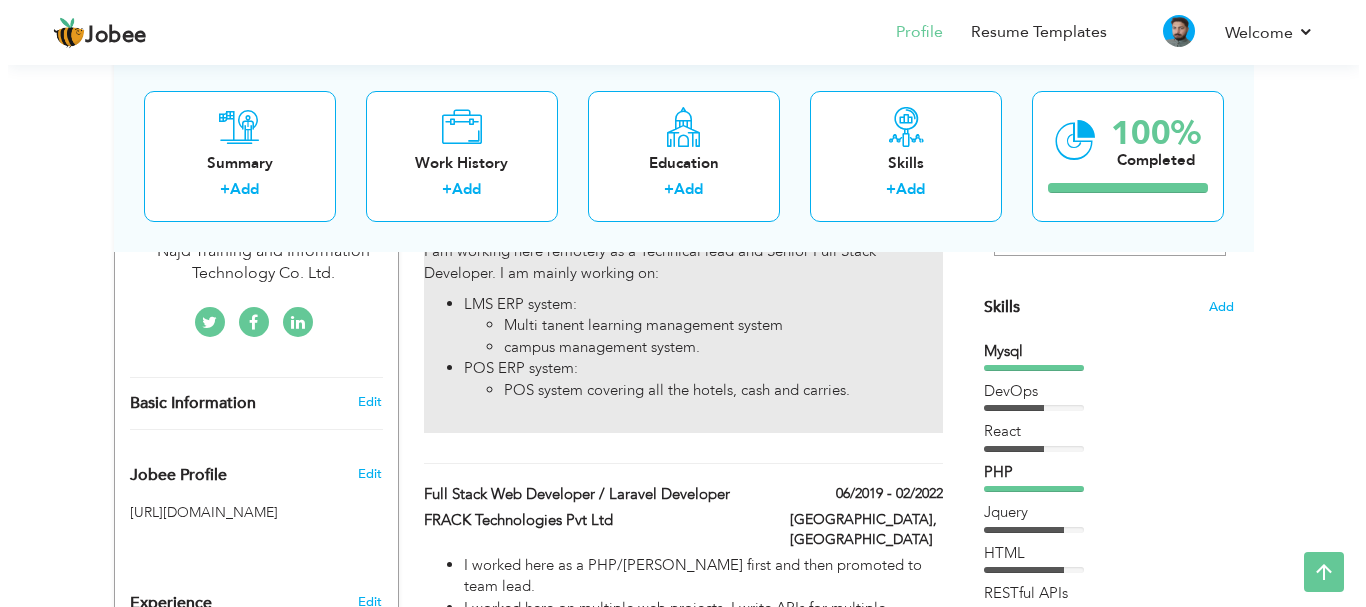 scroll, scrollTop: 440, scrollLeft: 0, axis: vertical 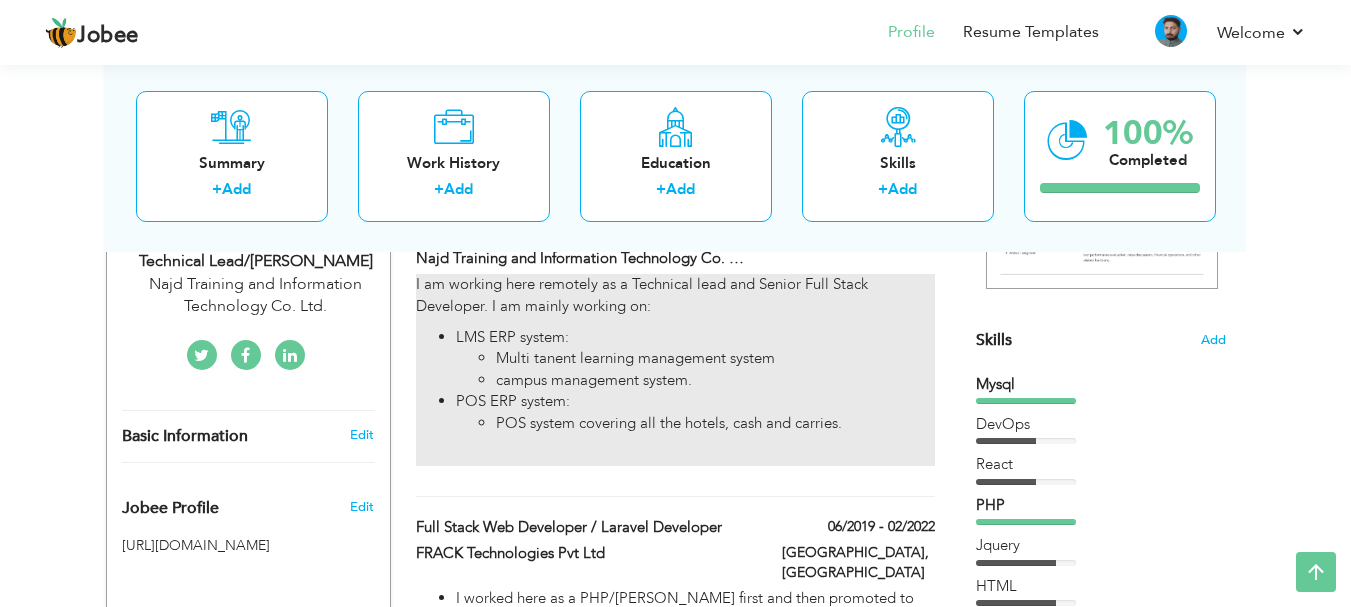 click on "campus management system." at bounding box center (715, 380) 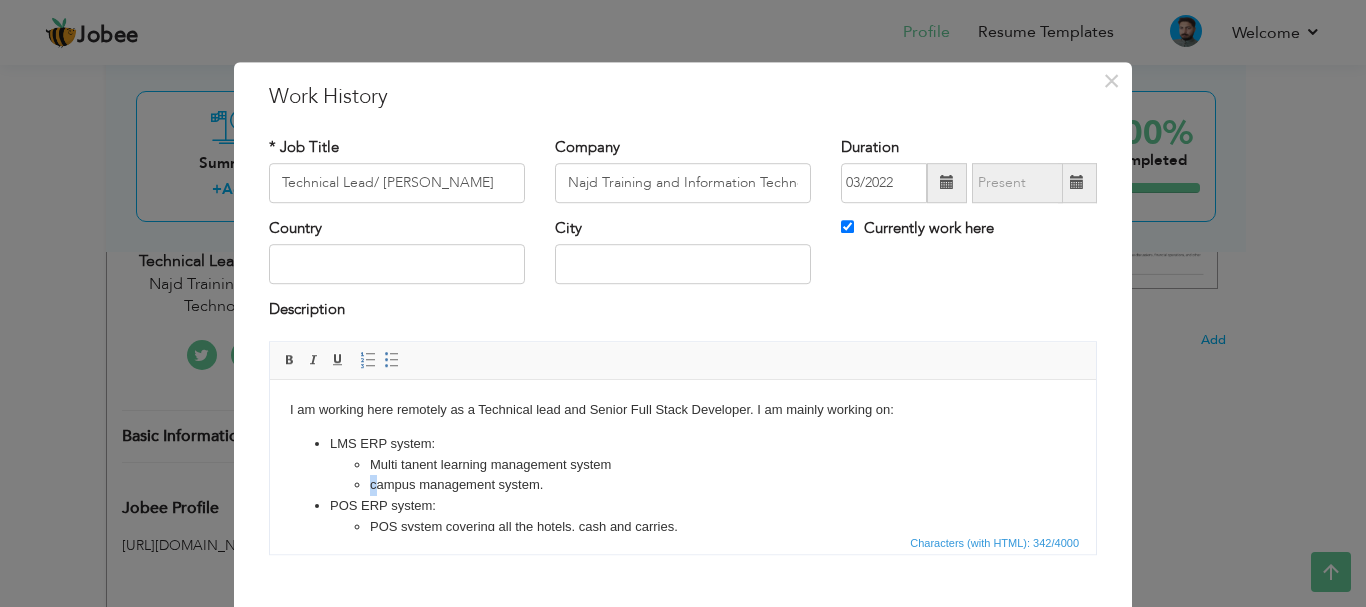 click on "campus management system." at bounding box center [683, 484] 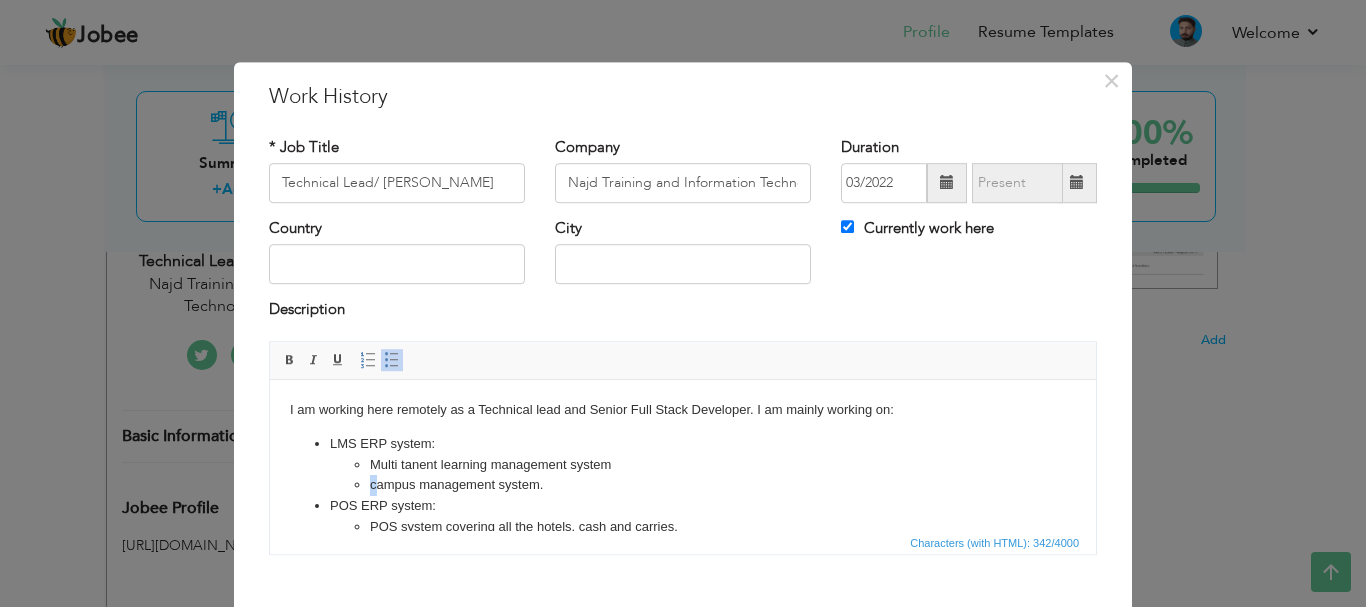 type 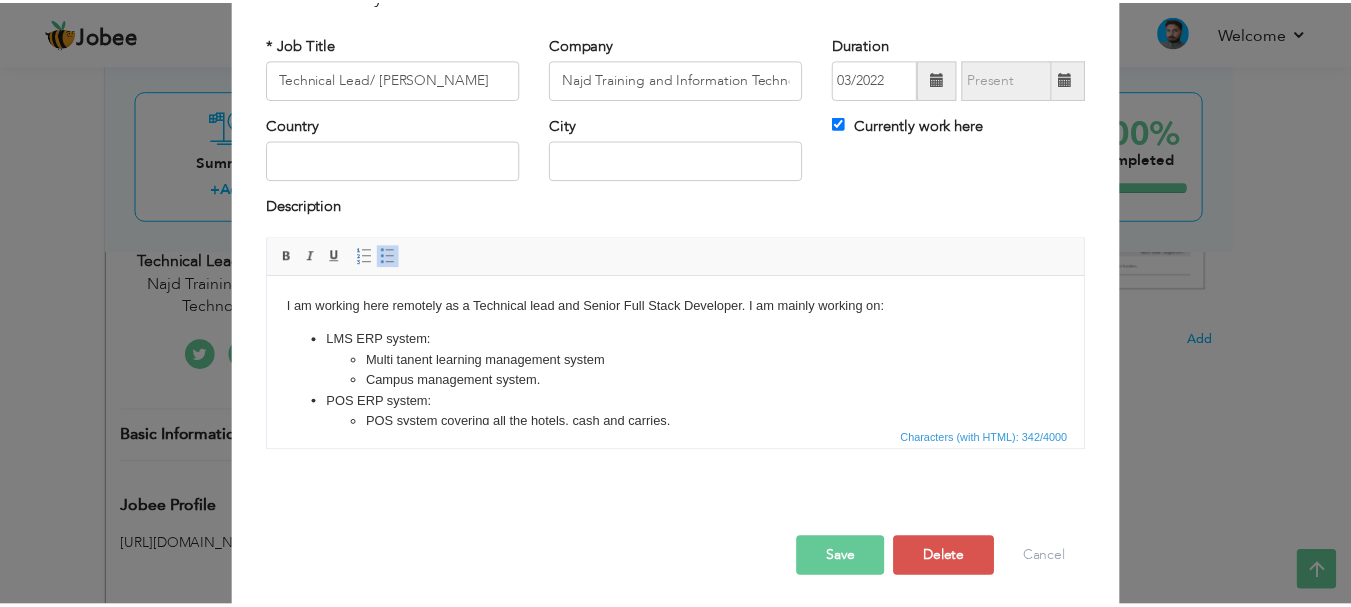 scroll, scrollTop: 110, scrollLeft: 0, axis: vertical 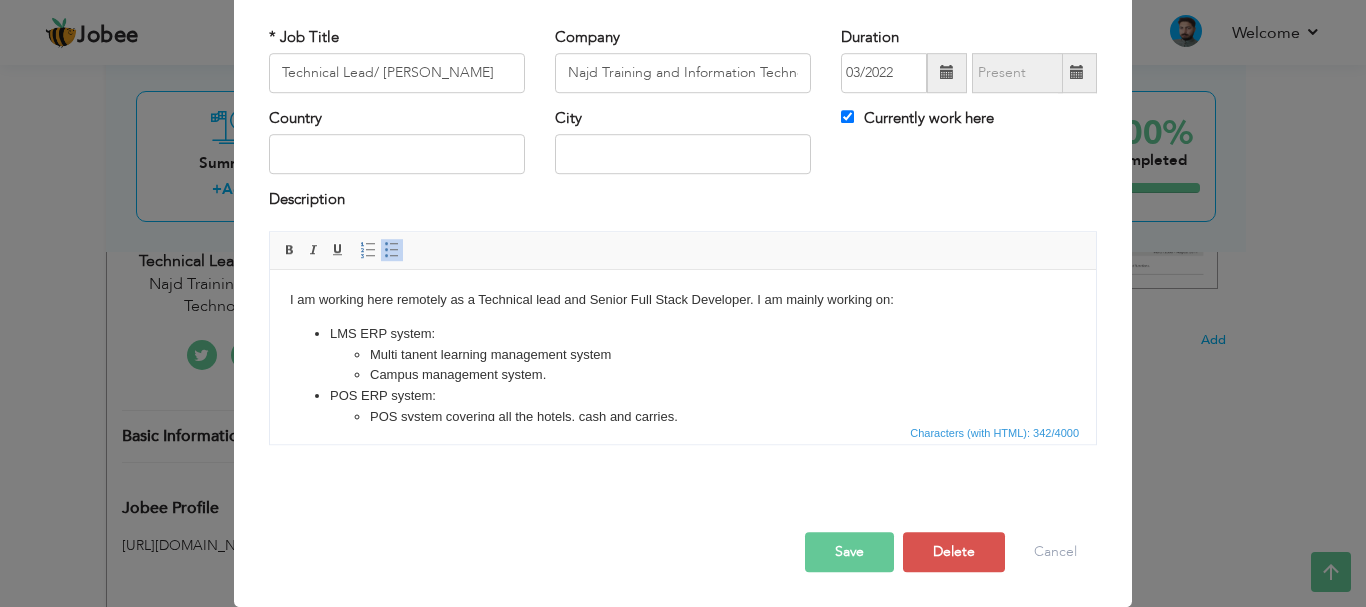 click on "Save" at bounding box center [849, 552] 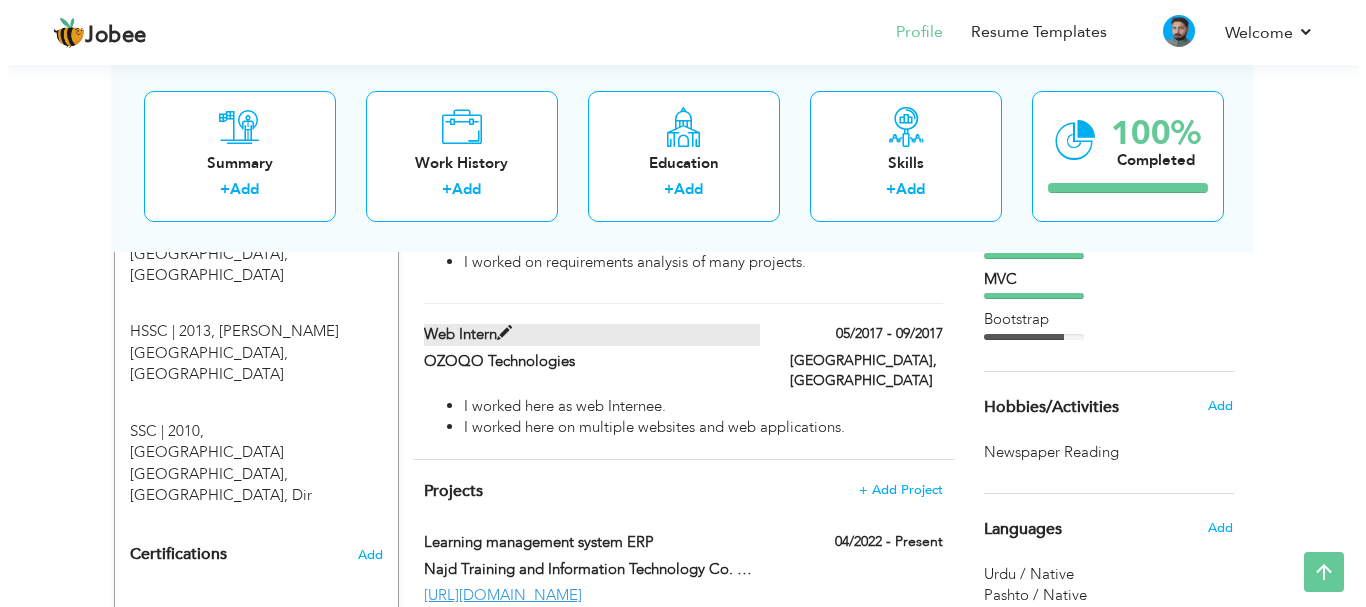 scroll, scrollTop: 1087, scrollLeft: 0, axis: vertical 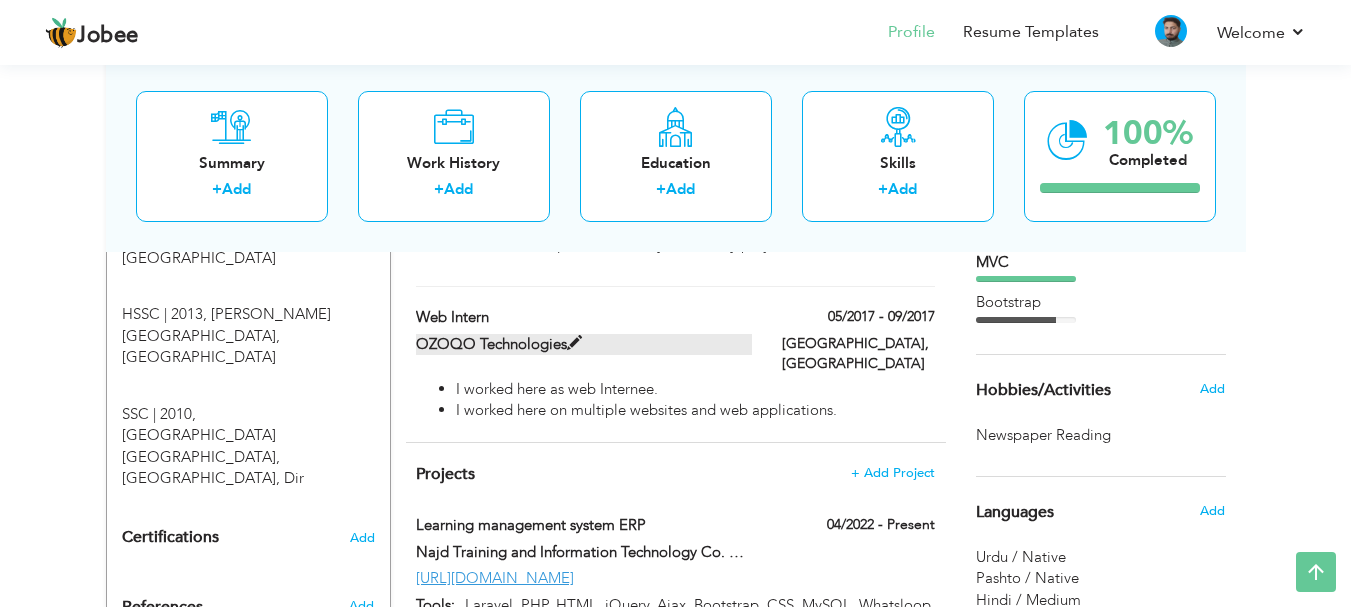 click on "OZOQO Technologies" at bounding box center [584, 344] 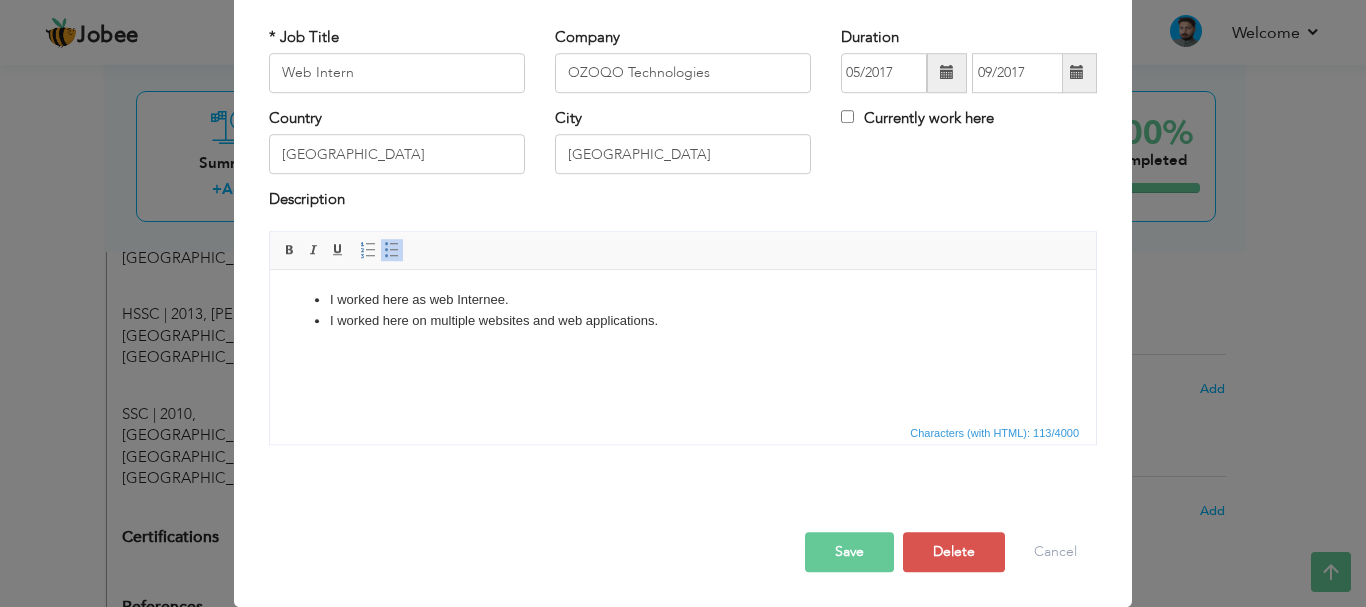 scroll, scrollTop: 0, scrollLeft: 0, axis: both 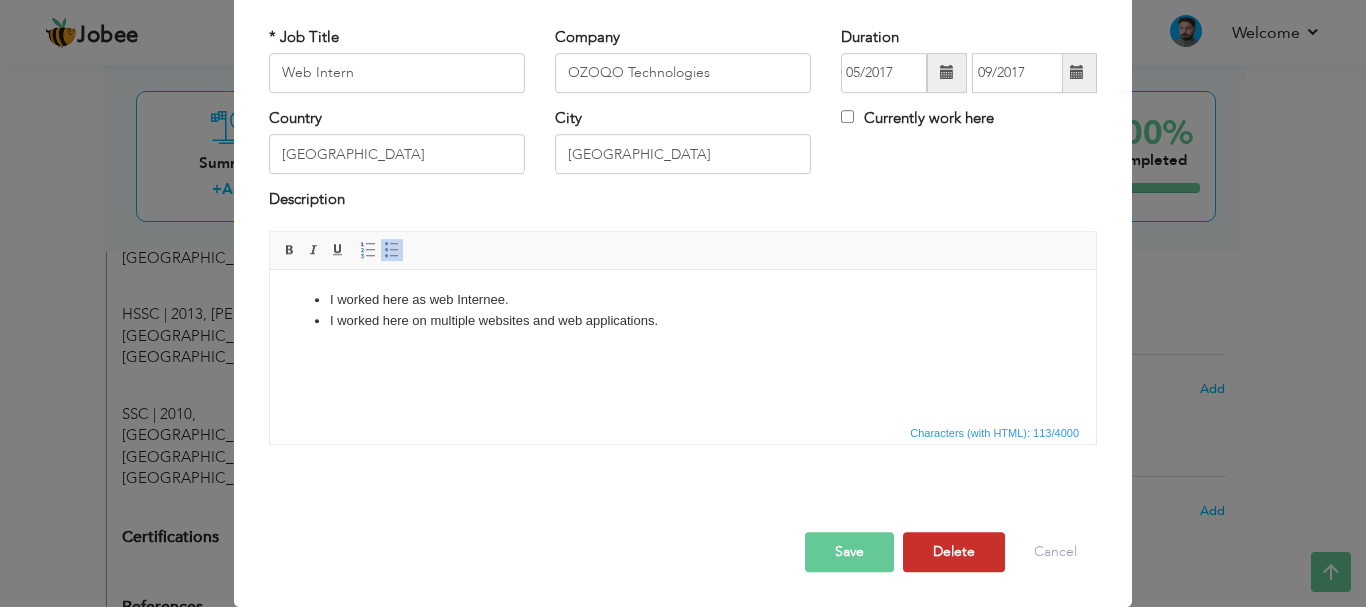 click on "Delete" at bounding box center (954, 552) 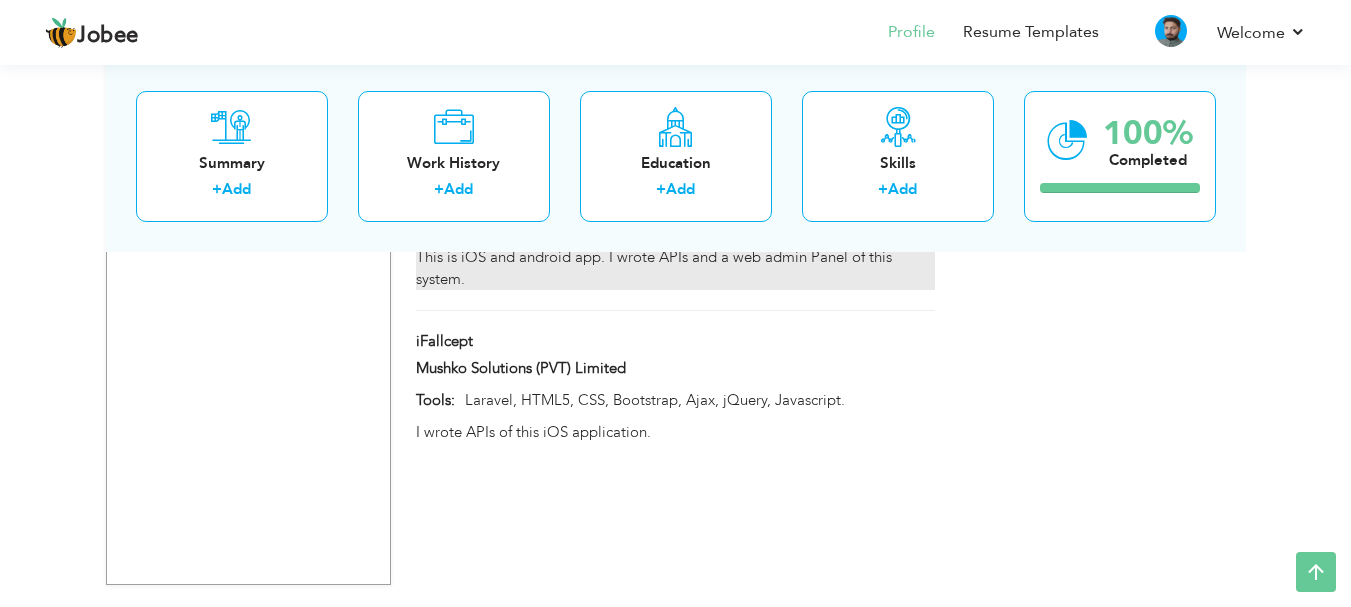 scroll, scrollTop: 2707, scrollLeft: 0, axis: vertical 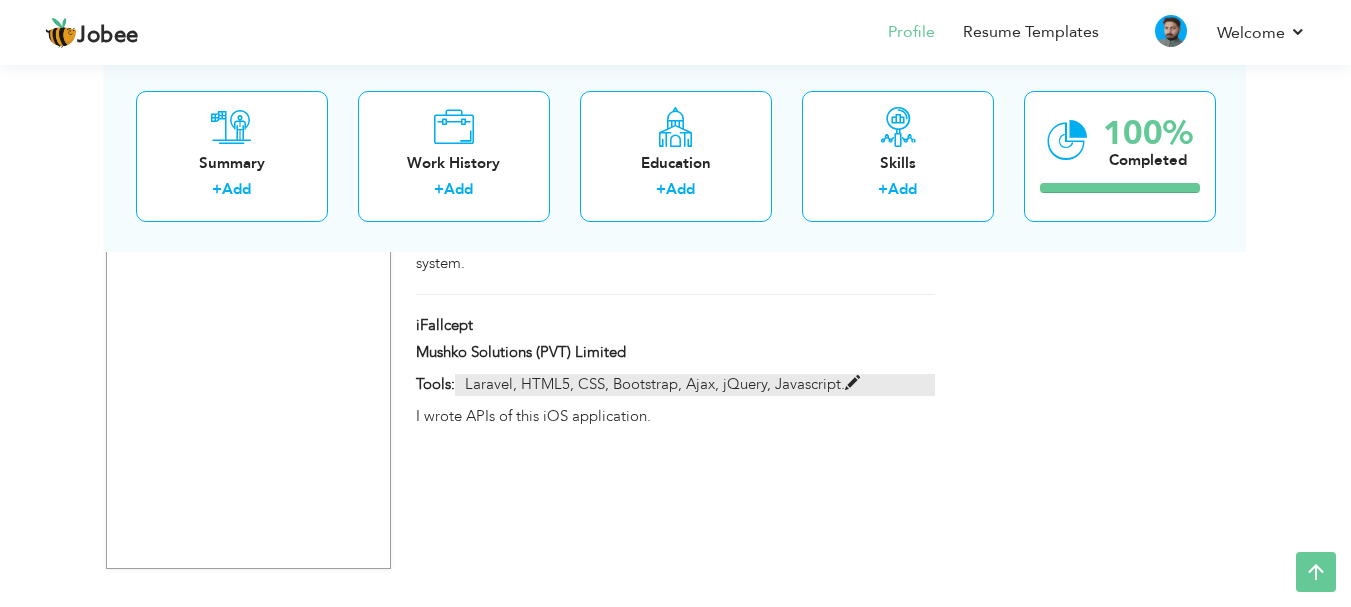 click on "Laravel, HTML5, CSS, Bootstrap, Ajax, jQuery, Javascript." at bounding box center [694, 384] 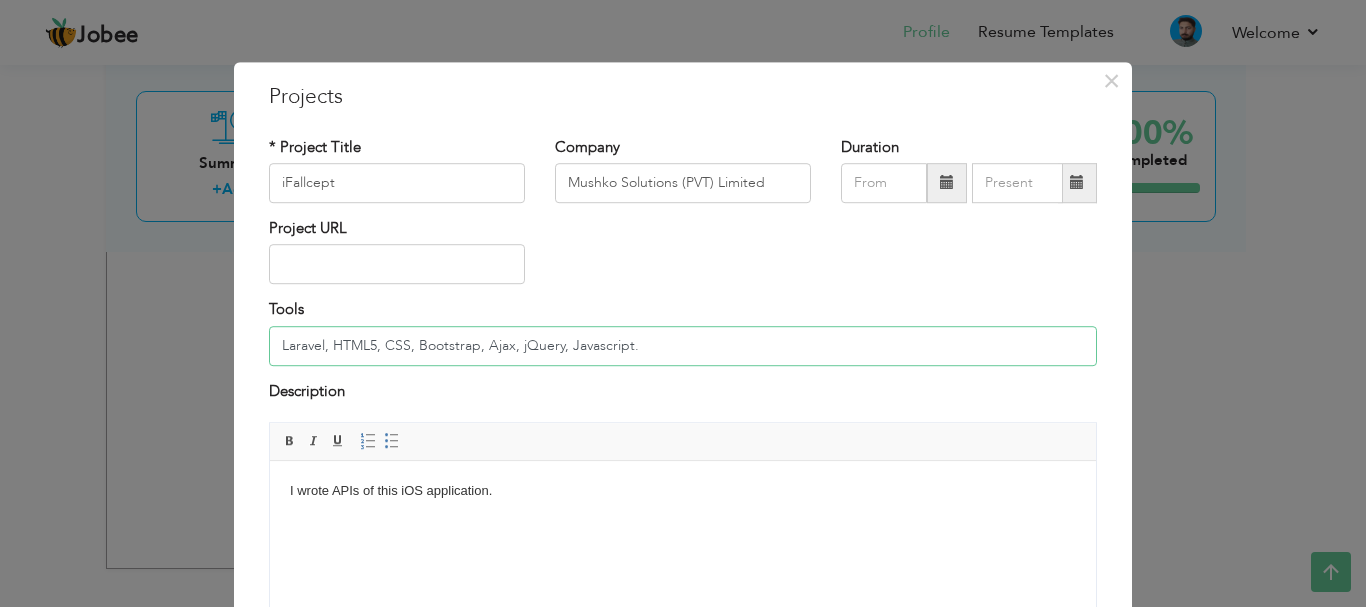 click on "Laravel, HTML5, CSS, Bootstrap, Ajax, jQuery, Javascript." at bounding box center [683, 346] 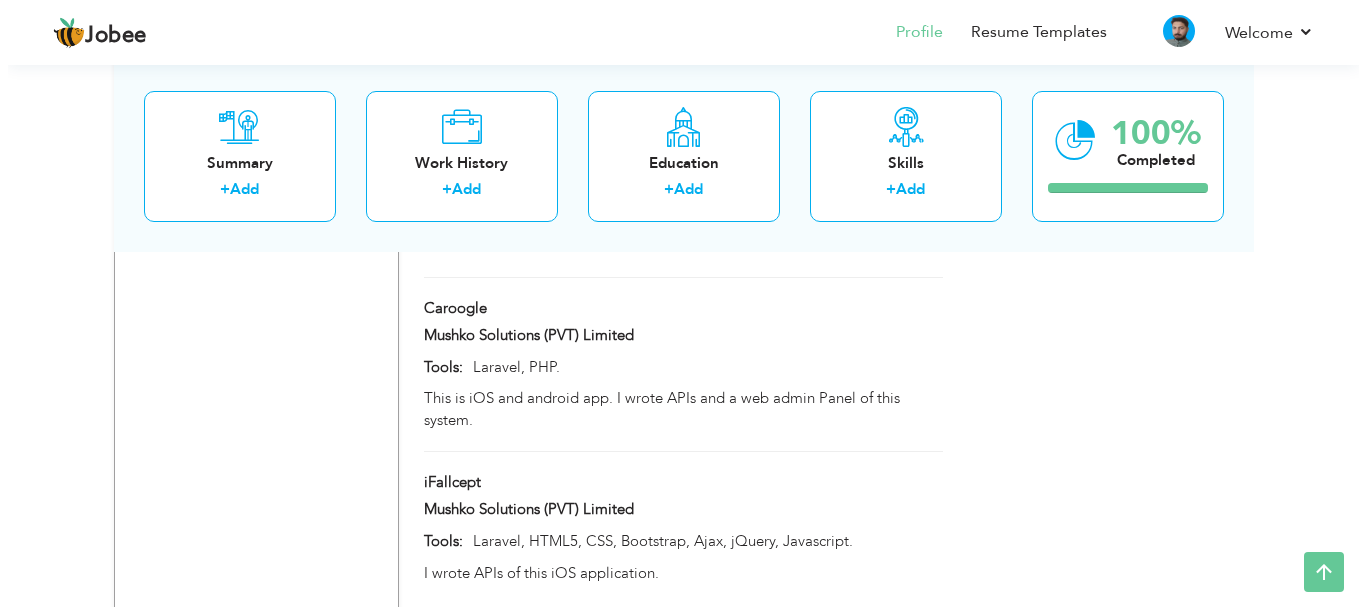 scroll, scrollTop: 2540, scrollLeft: 0, axis: vertical 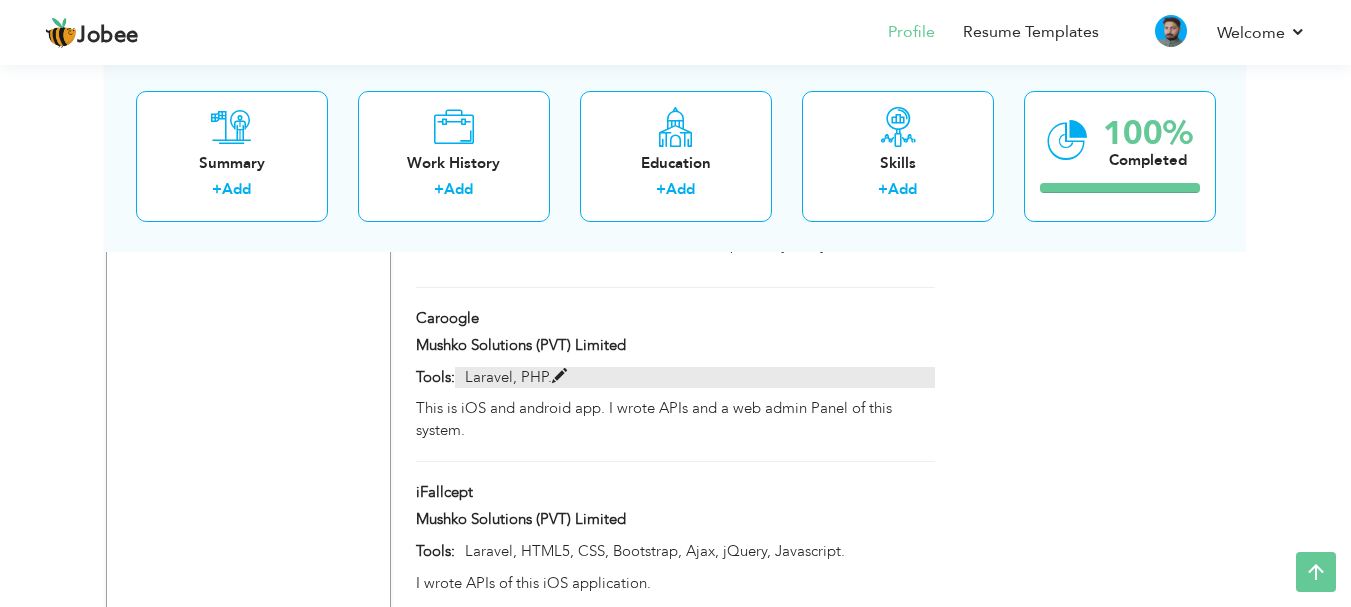 click on "Laravel, PHP." at bounding box center (694, 377) 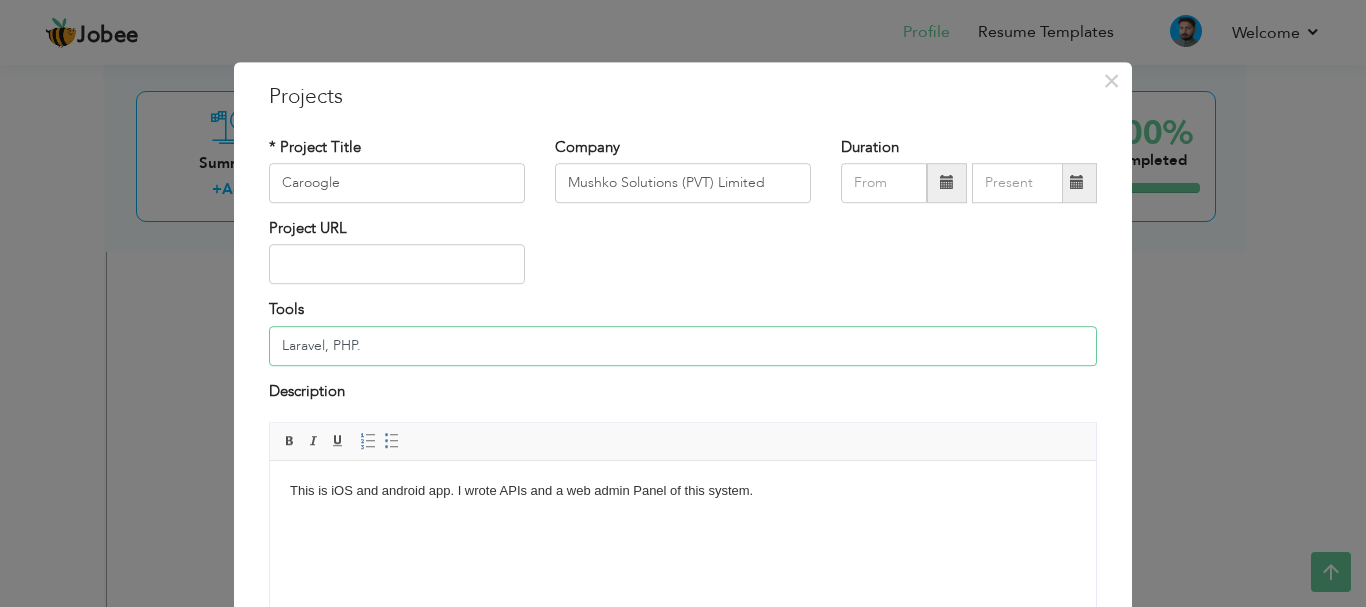click on "Laravel, PHP." at bounding box center [683, 346] 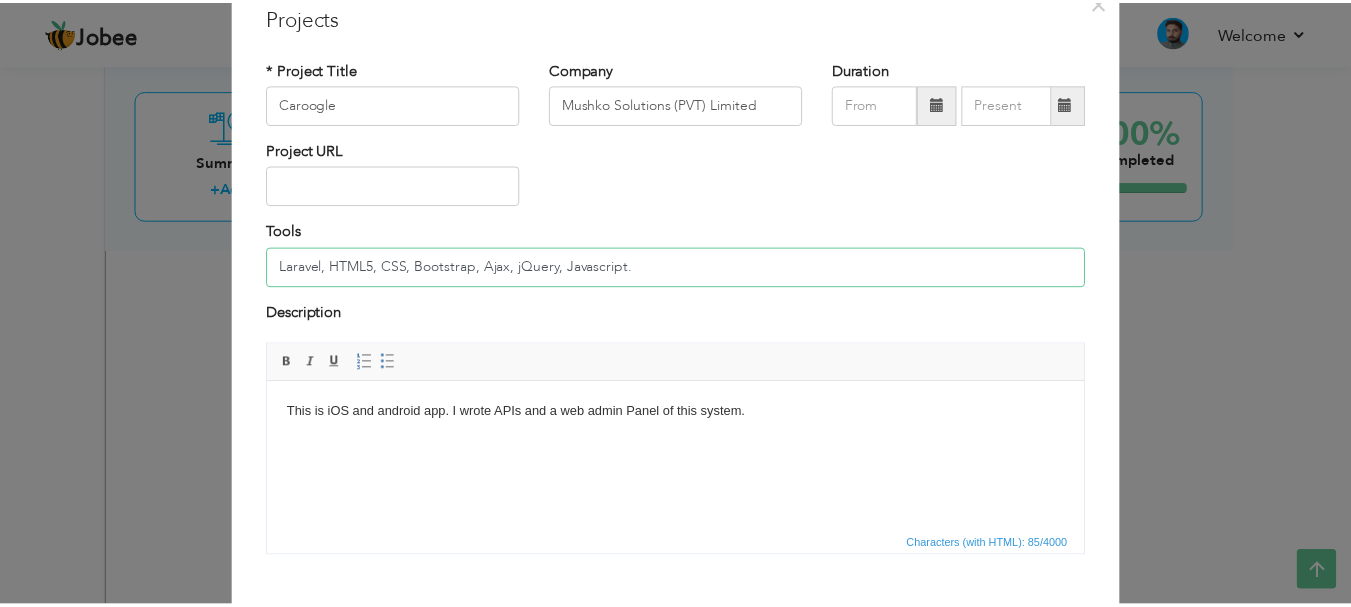 scroll, scrollTop: 147, scrollLeft: 0, axis: vertical 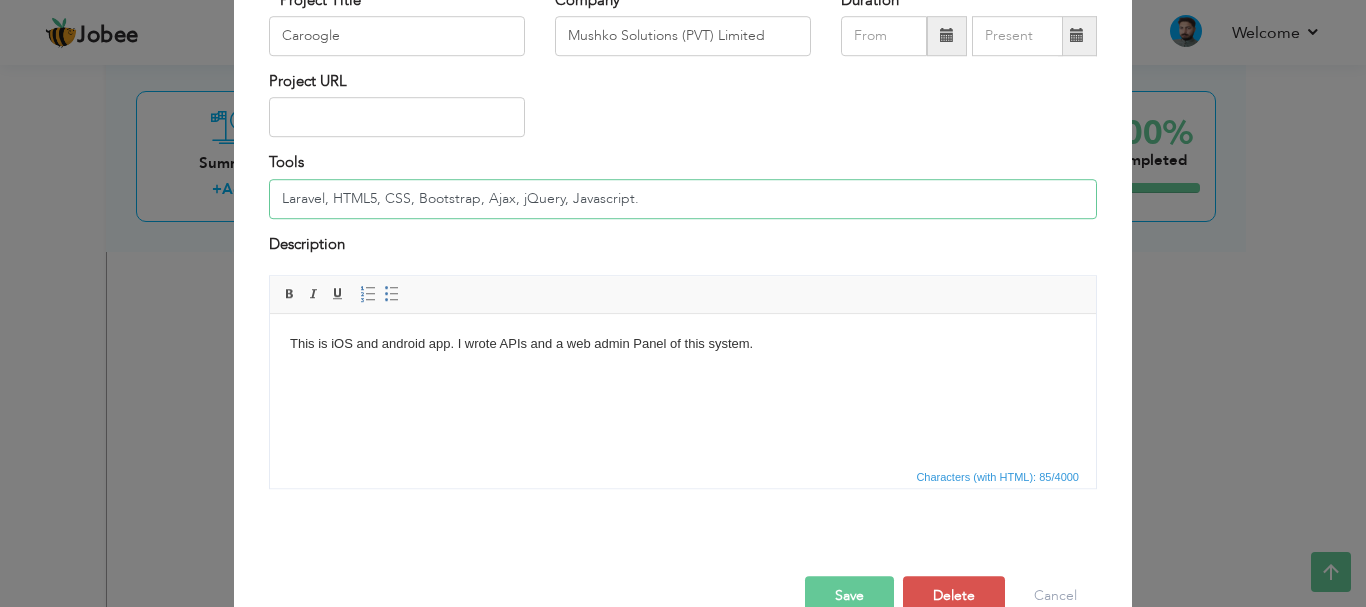 type on "Laravel, HTML5, CSS, Bootstrap, Ajax, jQuery, Javascript." 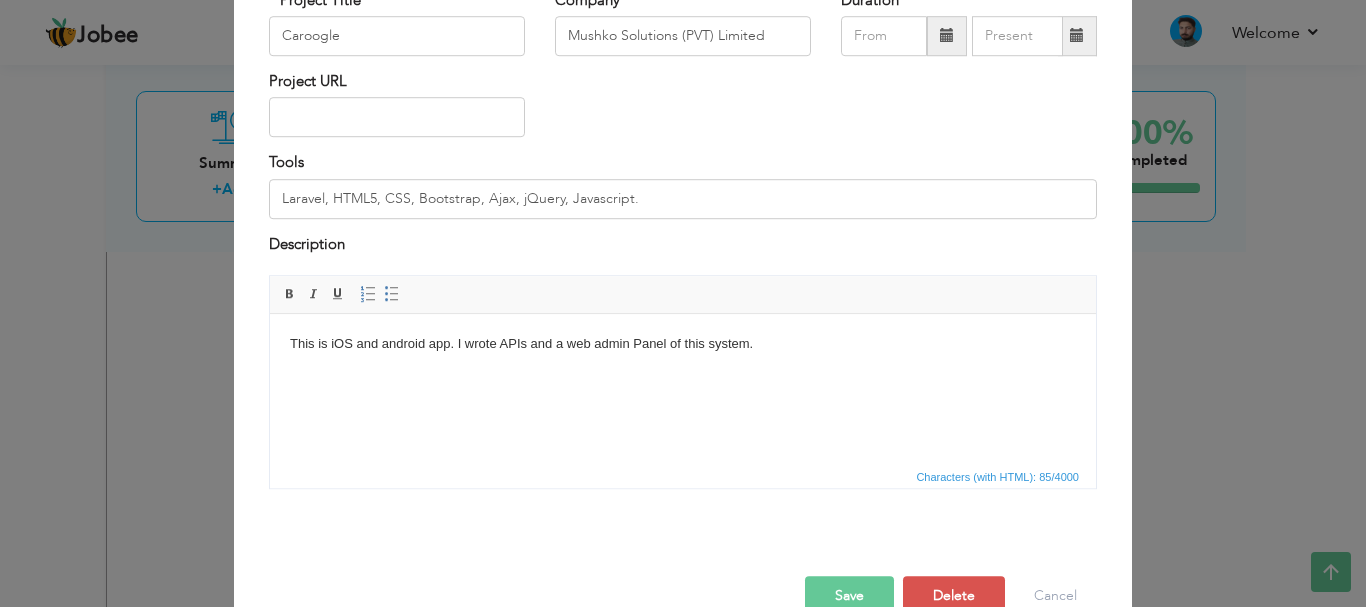 click on "Save" at bounding box center (849, 596) 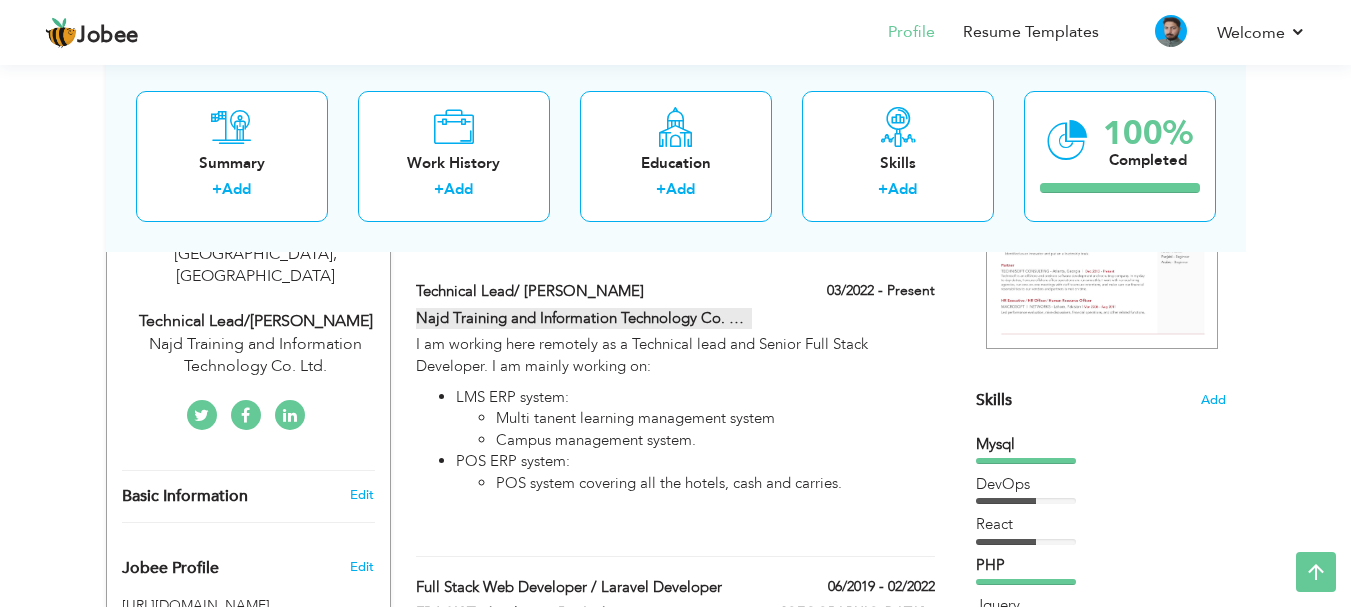 click on "Najd Training and Information Technology Co. Ltd." at bounding box center (584, 318) 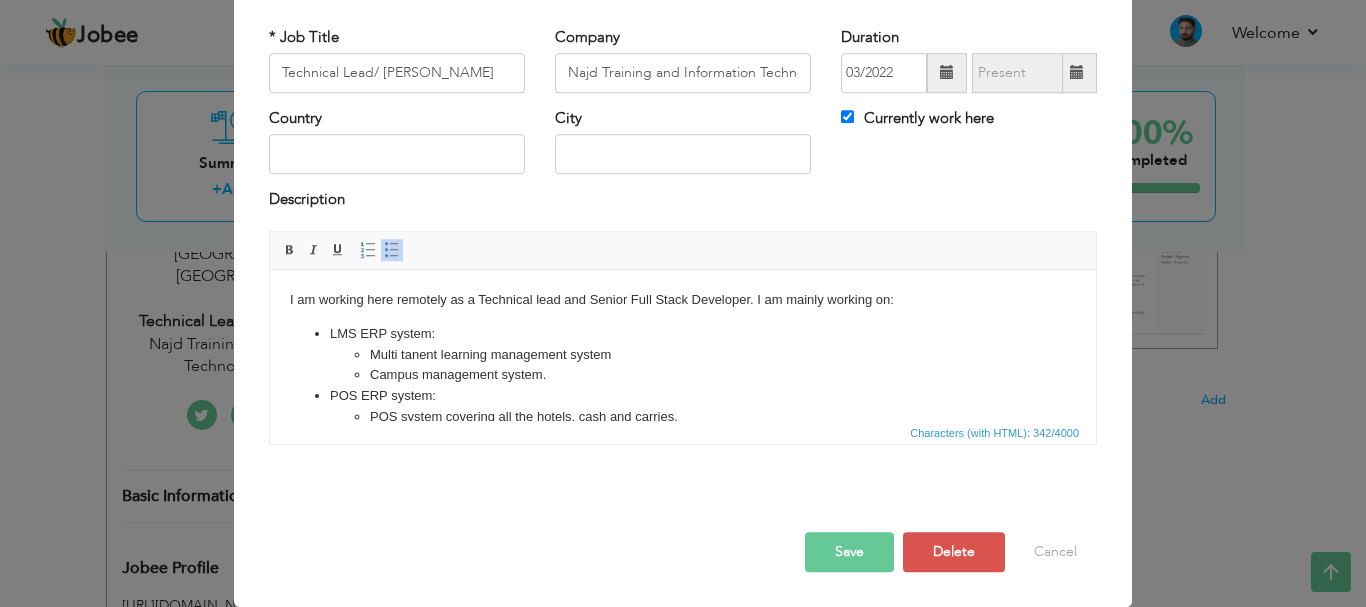 scroll, scrollTop: 0, scrollLeft: 0, axis: both 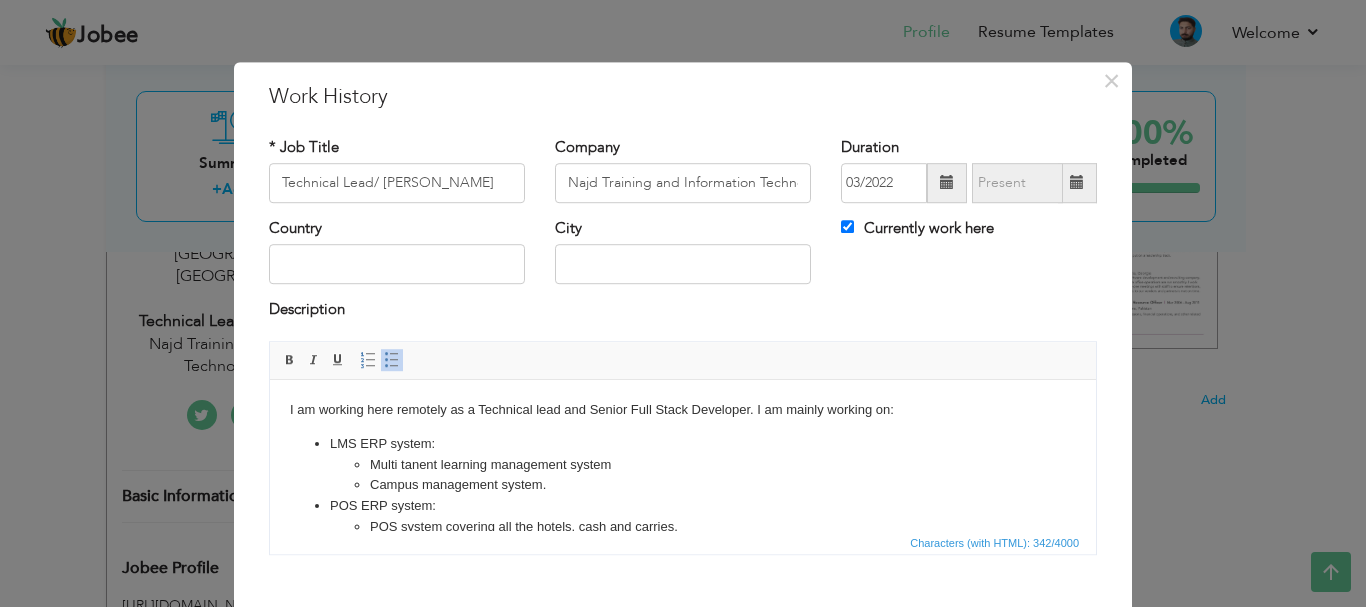 click on "×
Work History
* Job Title
Technical Lead/ Laravel Developer
Company
Najd Training and Information Technology Co. Ltd." at bounding box center (683, 303) 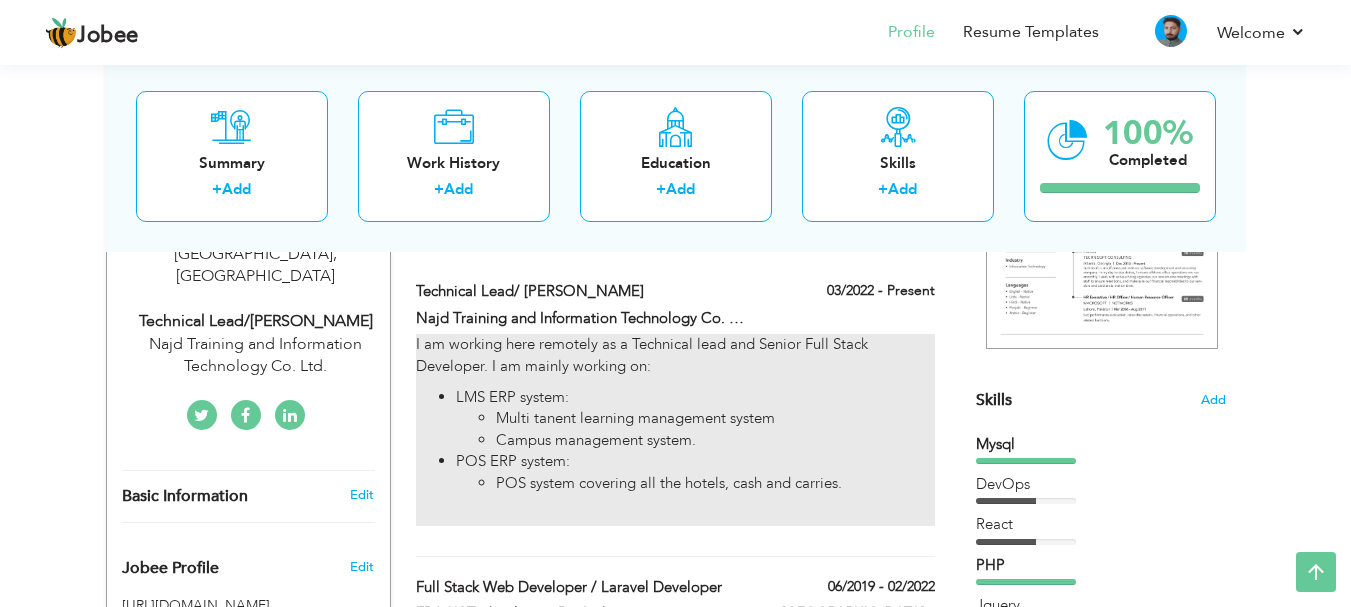 click on "I am working here remotely as a Technical lead and Senior Full Stack Developer. I am mainly working on:" at bounding box center (675, 355) 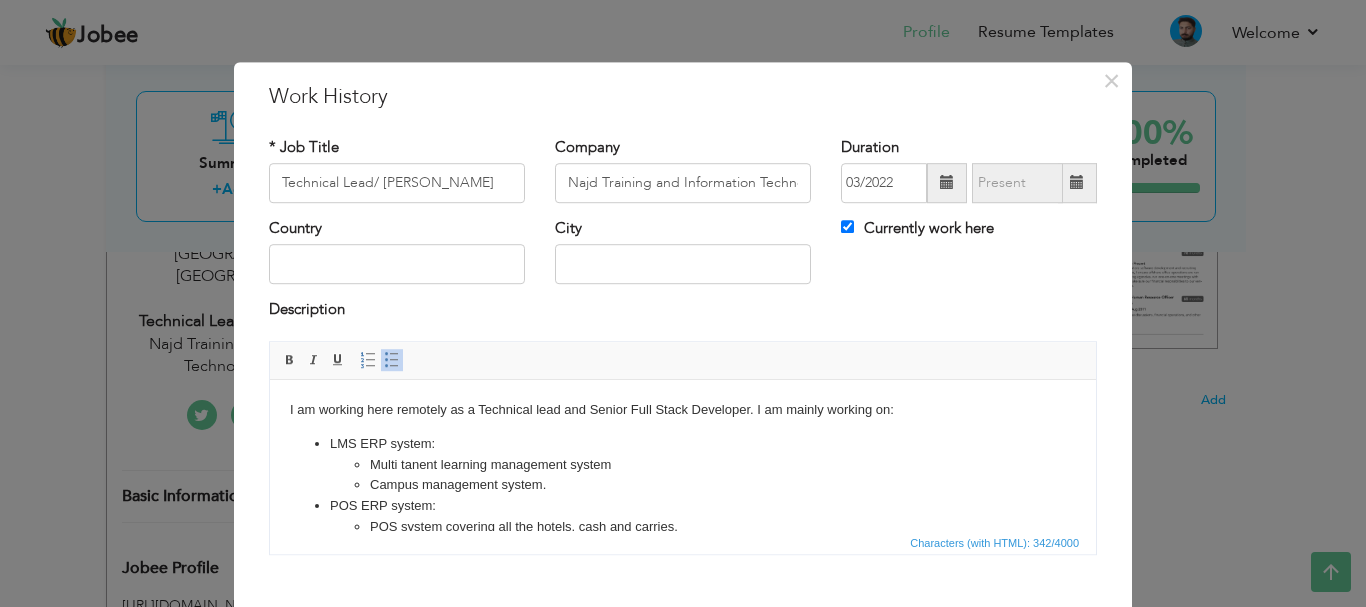 click on "I am working here remotely as a Technical lead and Senior Full Stack Developer. I am mainly working on:" at bounding box center (683, 409) 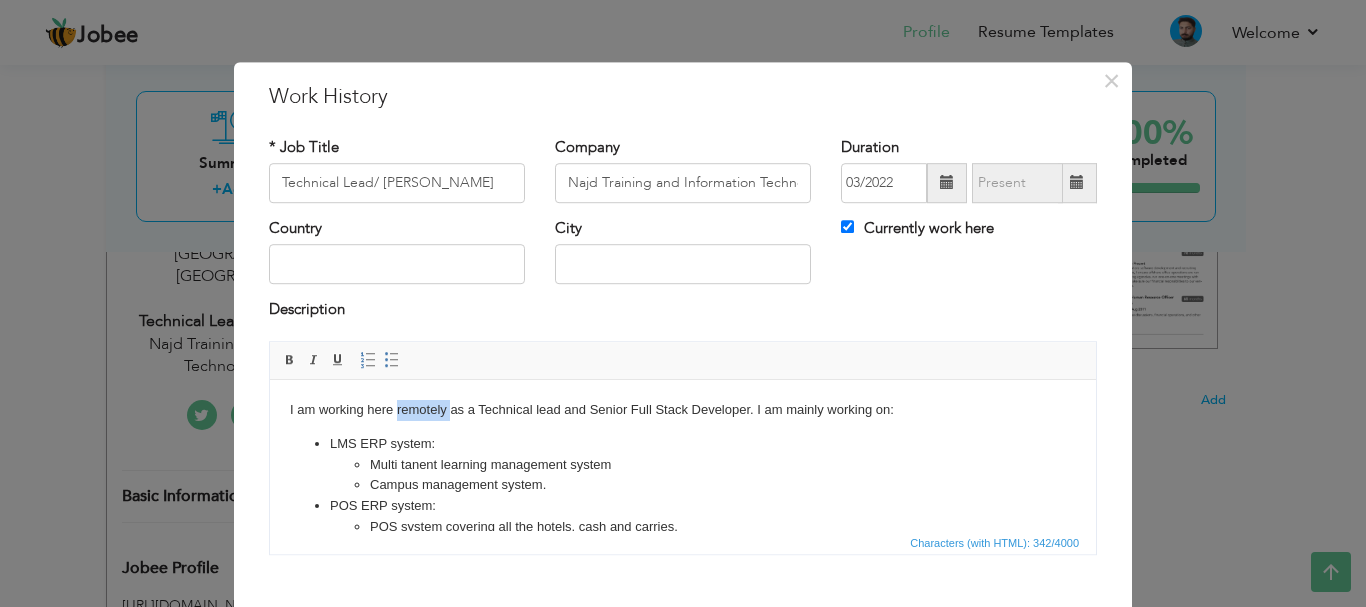 click on "I am working here remotely as a Technical lead and Senior Full Stack Developer. I am mainly working on:" at bounding box center [683, 409] 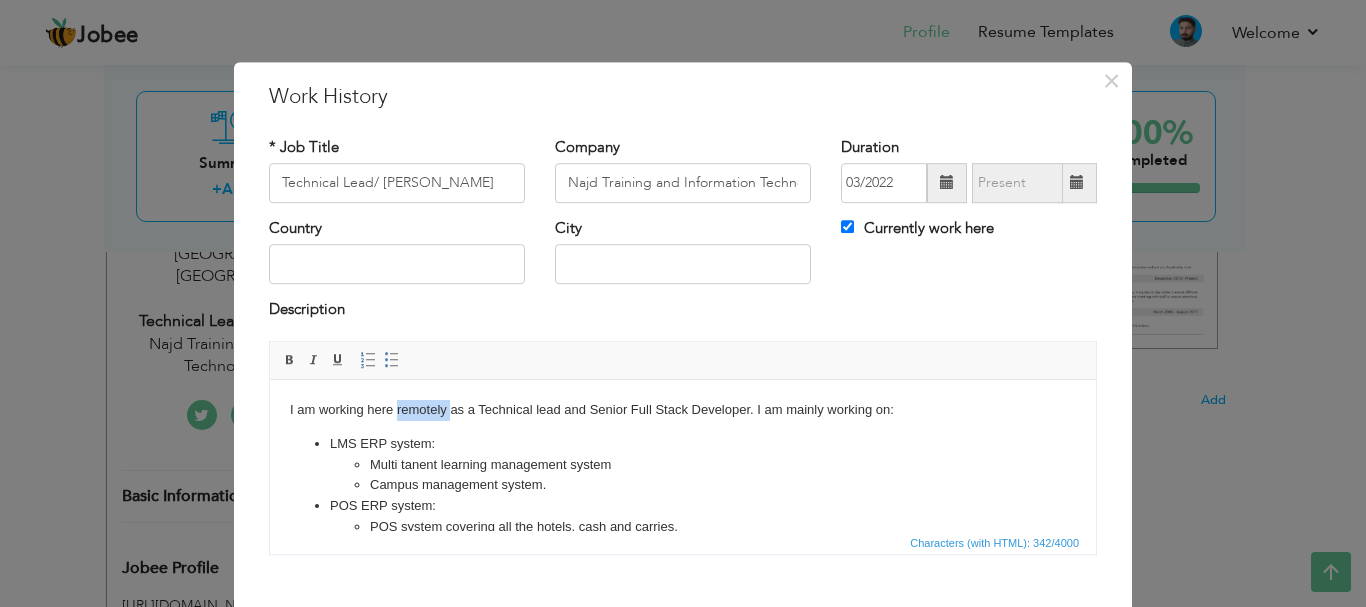 type 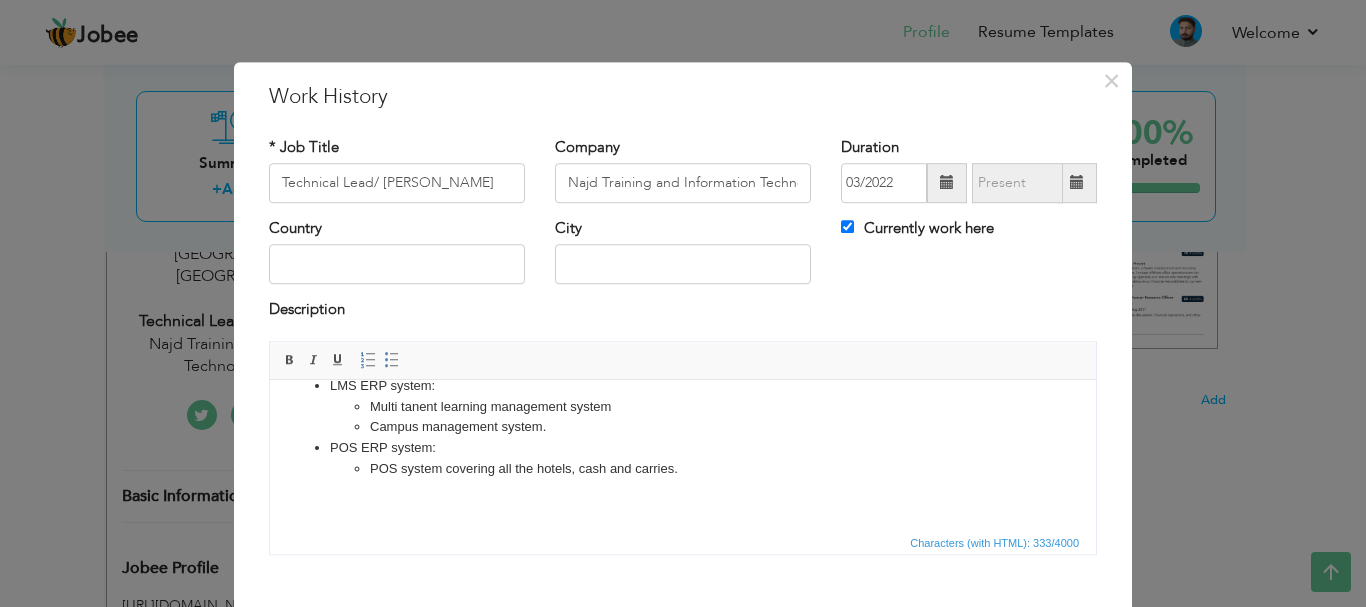 scroll, scrollTop: 62, scrollLeft: 0, axis: vertical 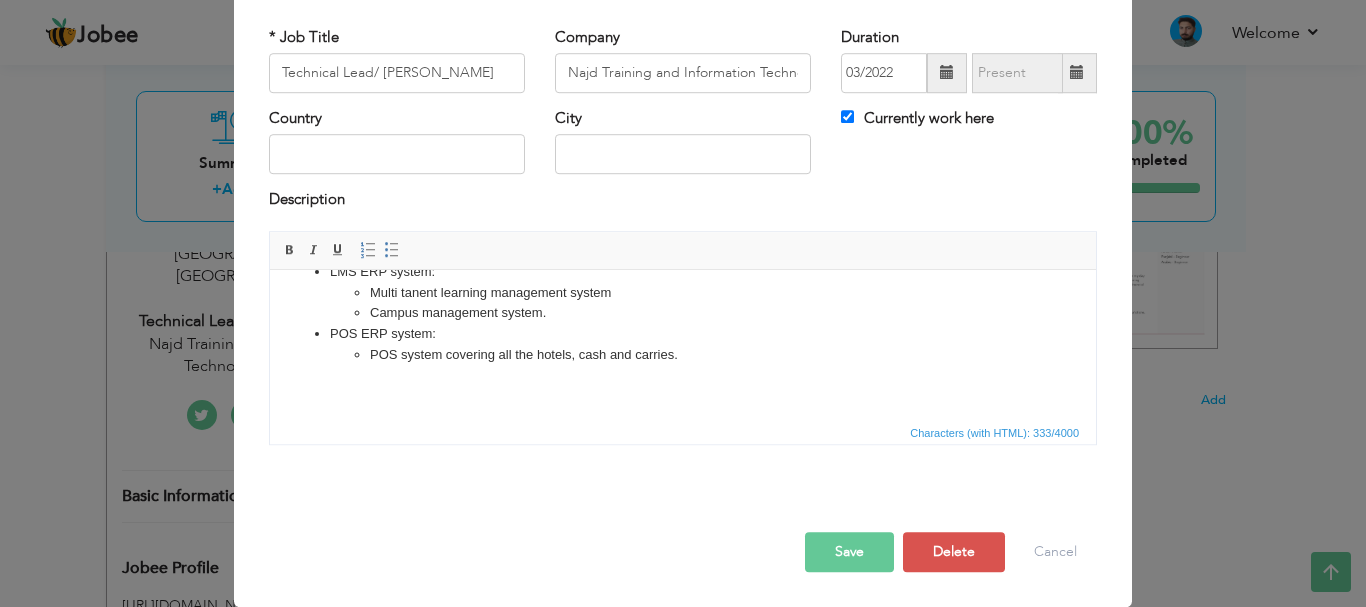 click on "Save" at bounding box center (849, 552) 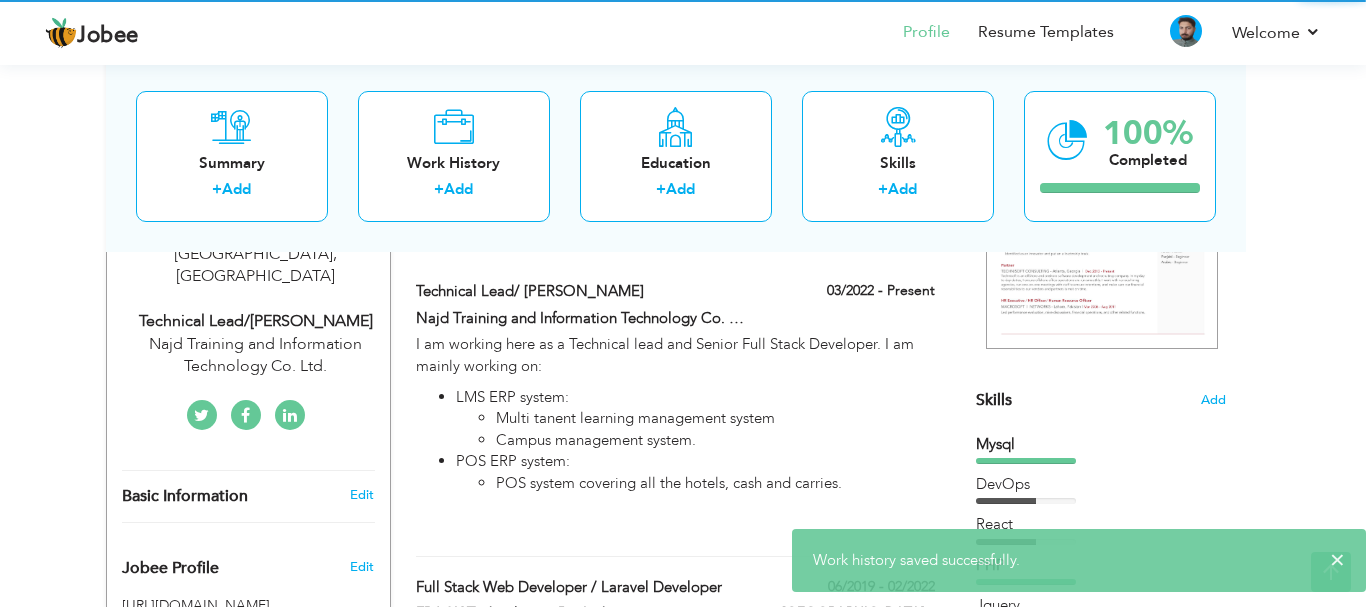 scroll, scrollTop: 0, scrollLeft: 0, axis: both 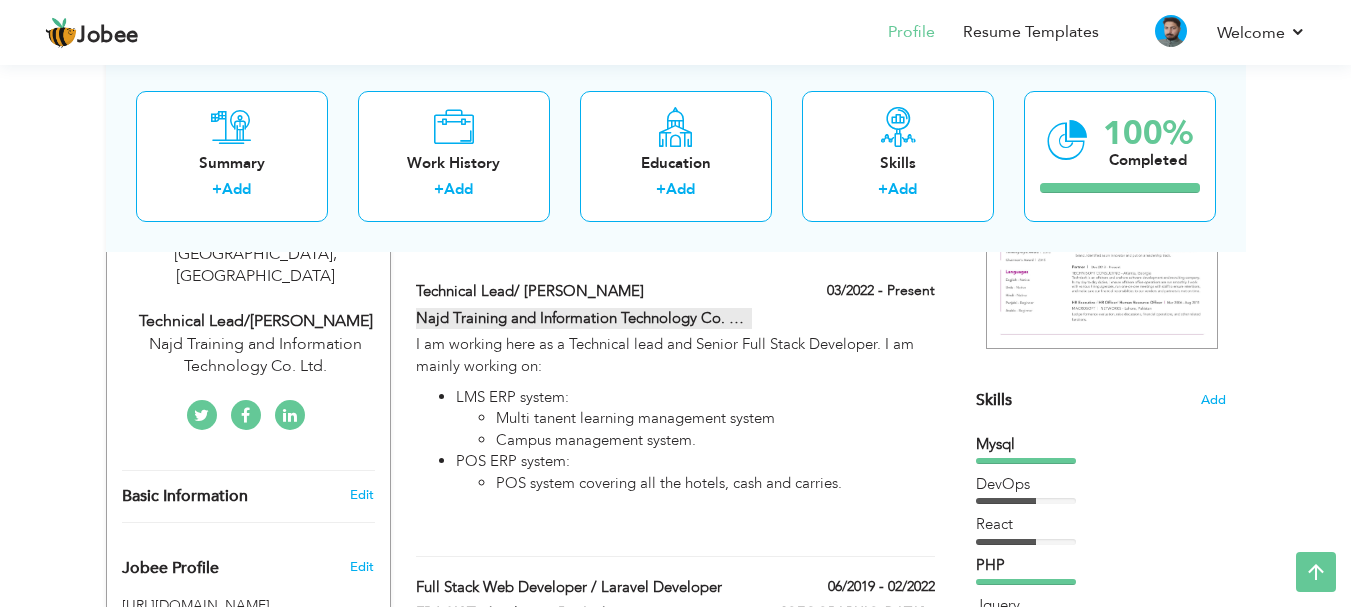 click on "Najd Training and Information Technology Co. Ltd." at bounding box center (584, 318) 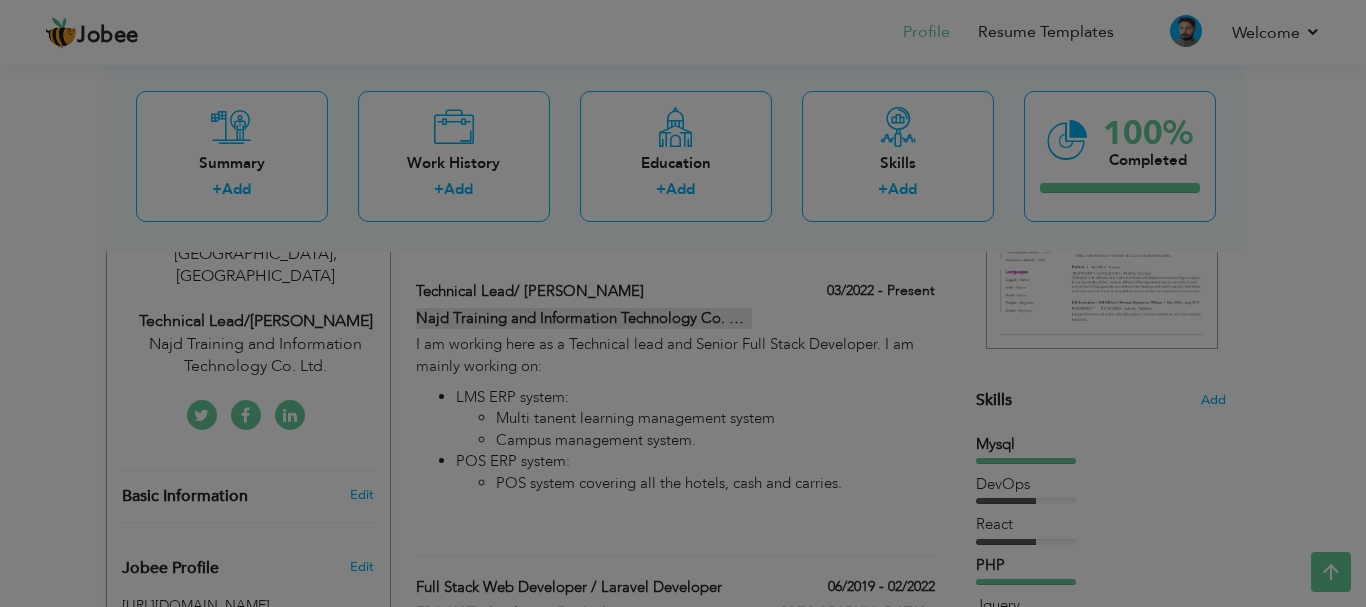 scroll, scrollTop: 0, scrollLeft: 0, axis: both 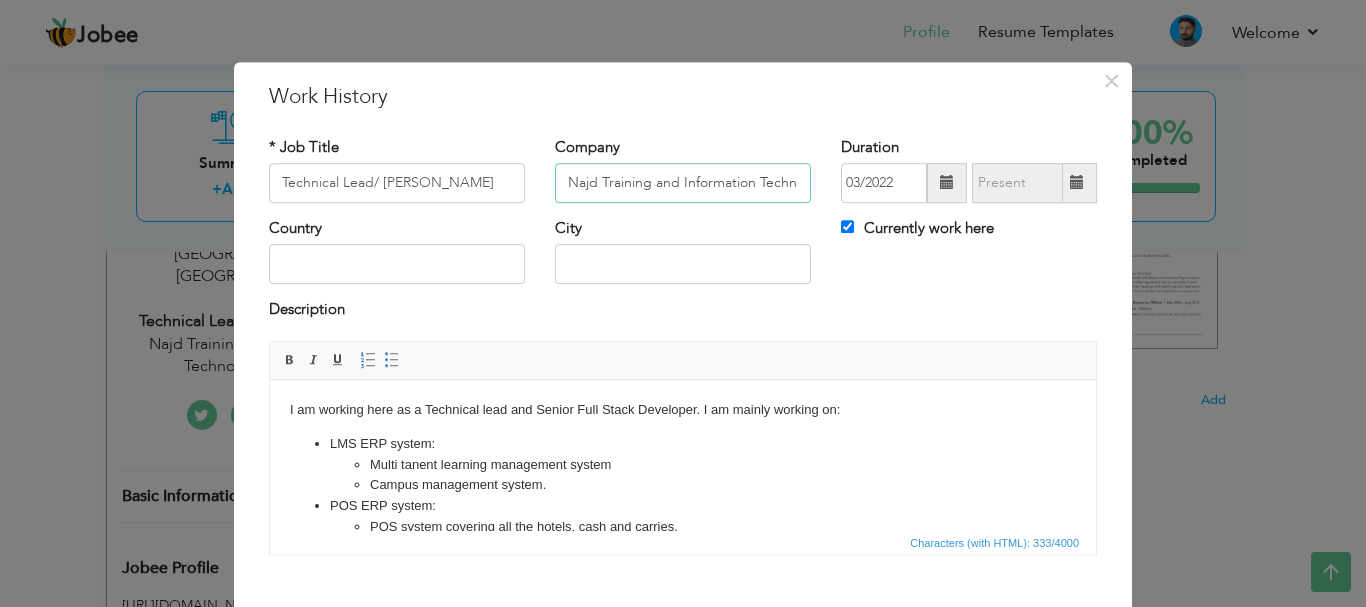 click on "Najd Training and Information Technology Co. Ltd." at bounding box center (683, 183) 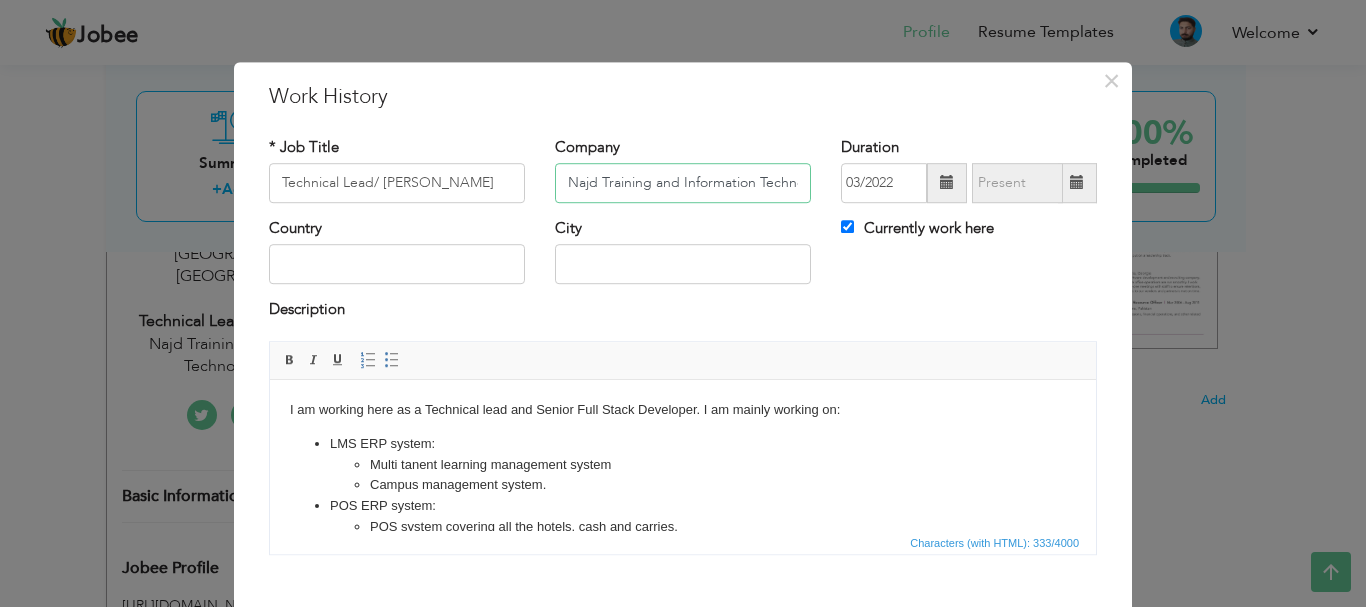 scroll, scrollTop: 0, scrollLeft: 84, axis: horizontal 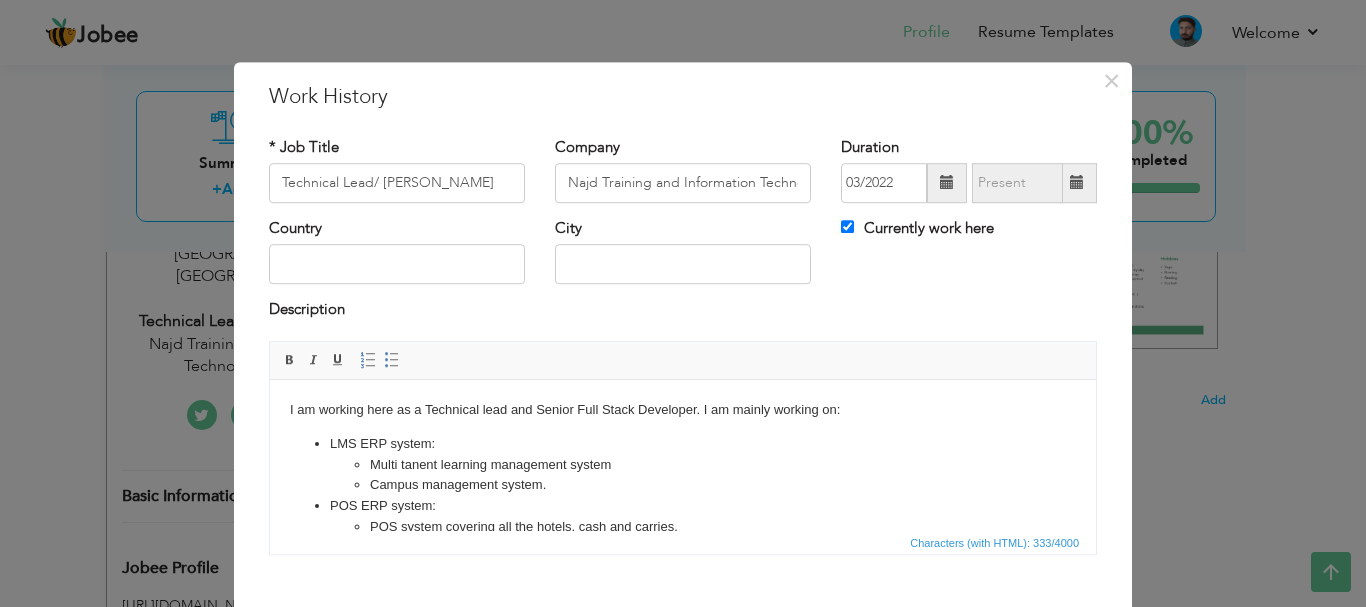 click on "Description" at bounding box center [683, 313] 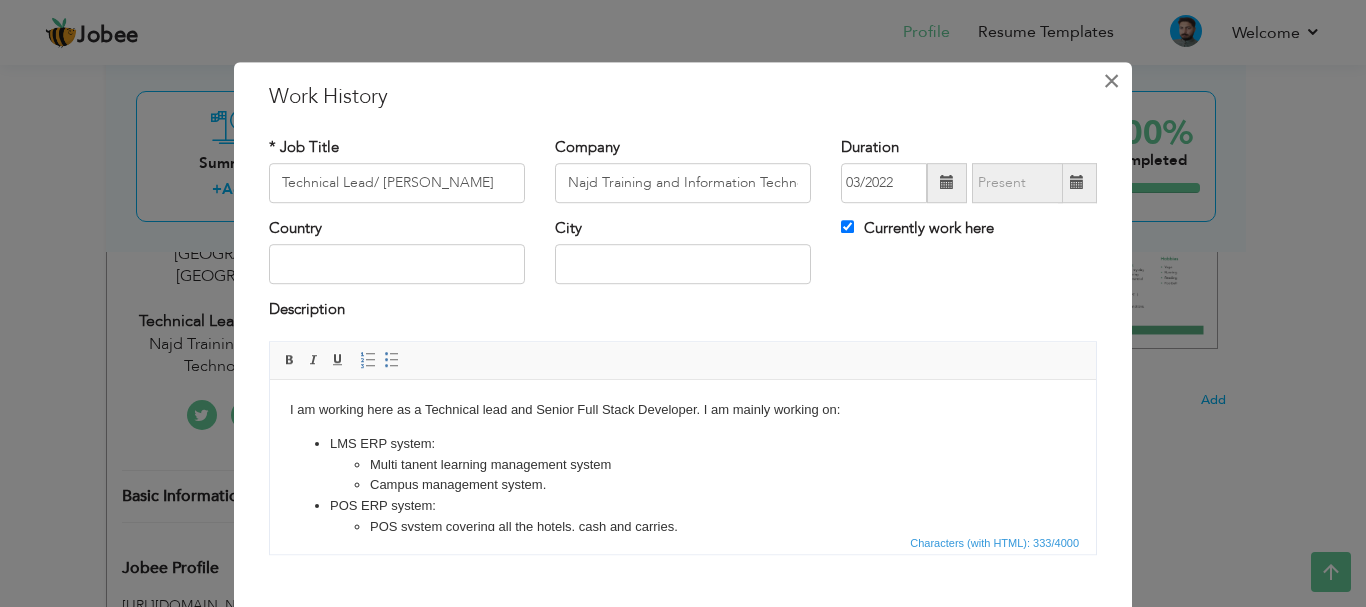 click on "×" at bounding box center (1111, 81) 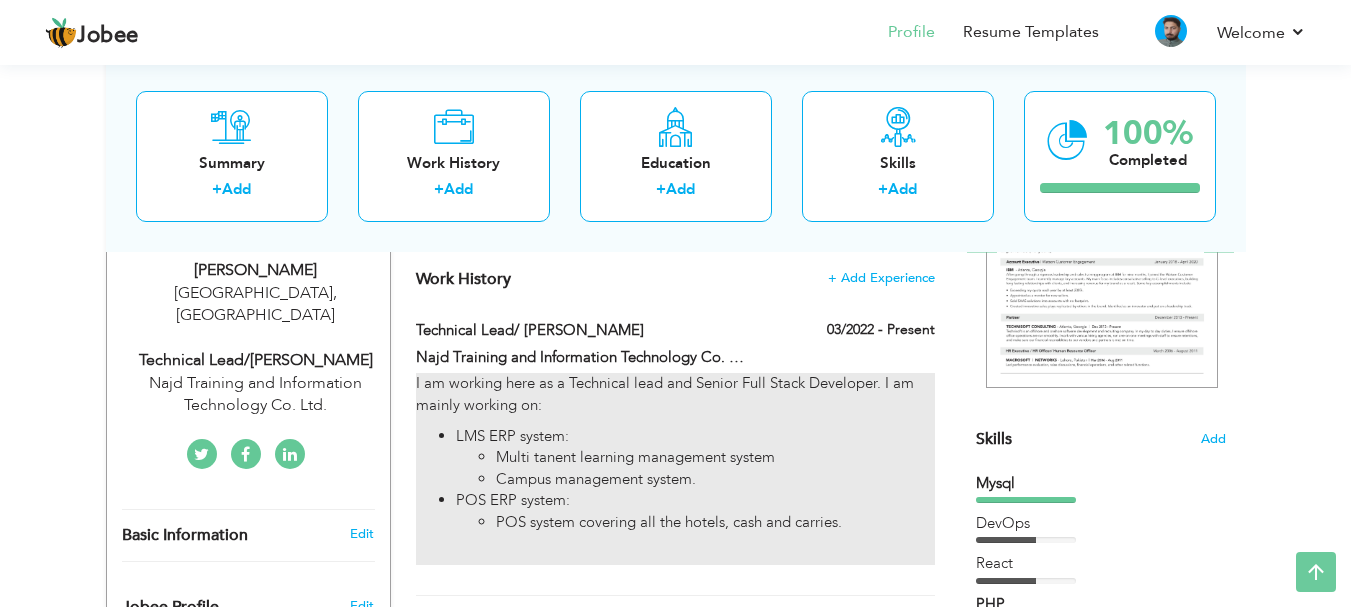 scroll, scrollTop: 367, scrollLeft: 0, axis: vertical 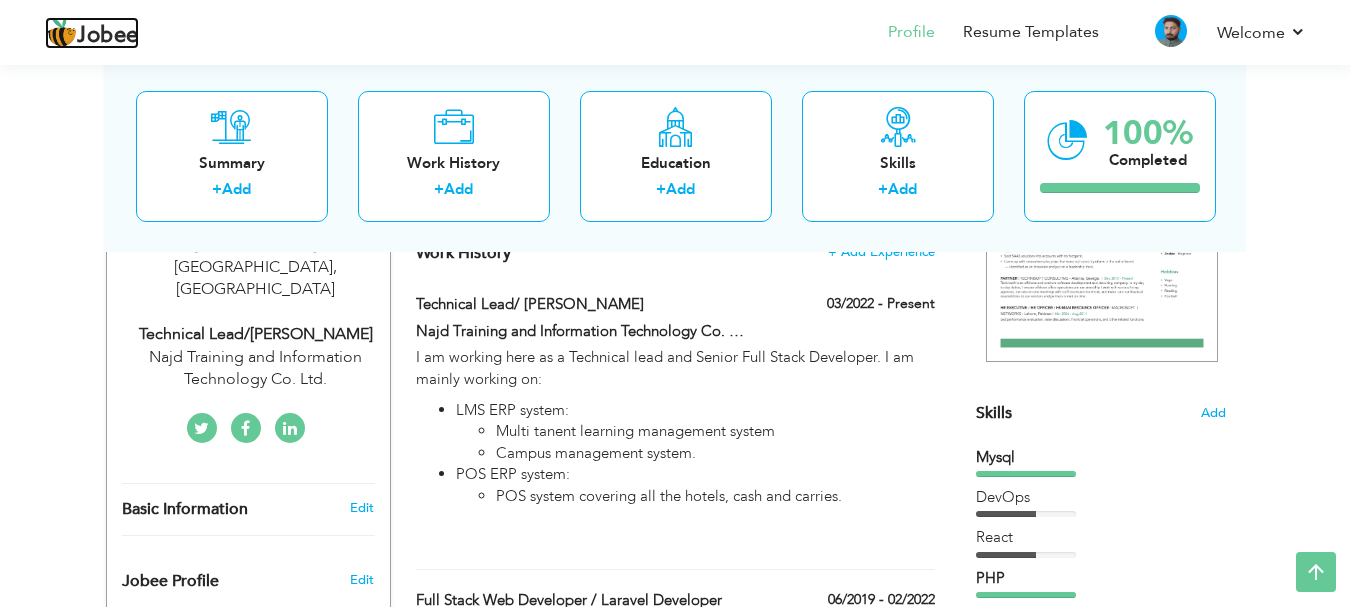 click on "Jobee" at bounding box center (108, 36) 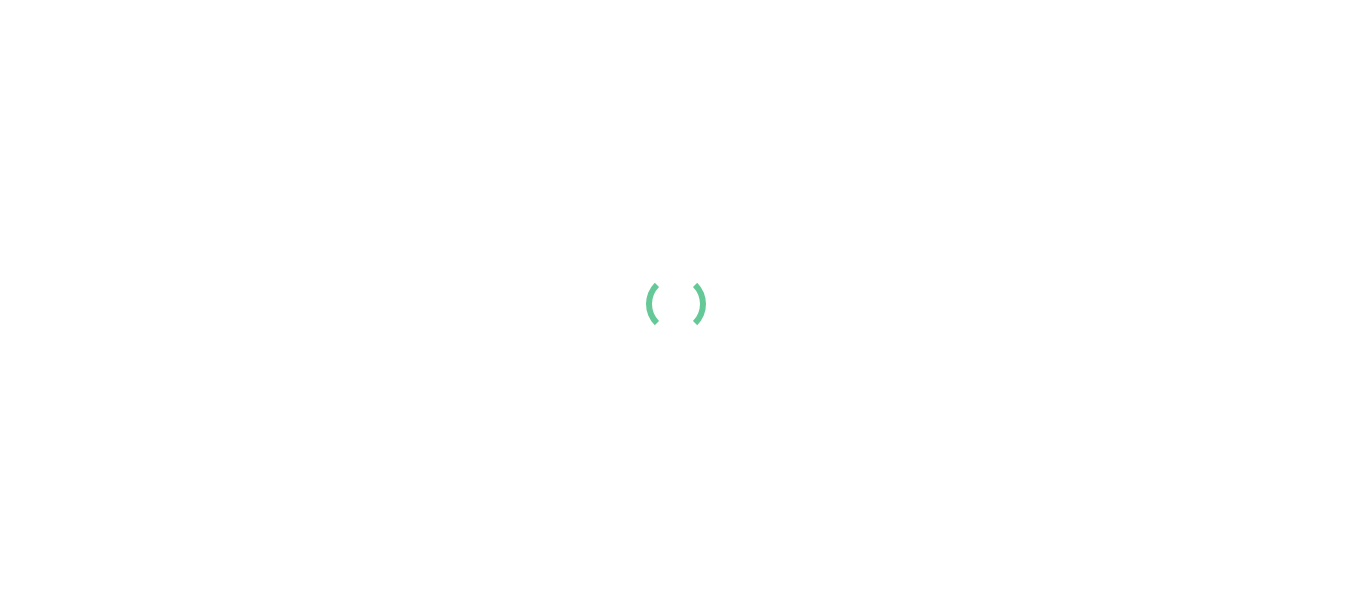 scroll, scrollTop: 0, scrollLeft: 0, axis: both 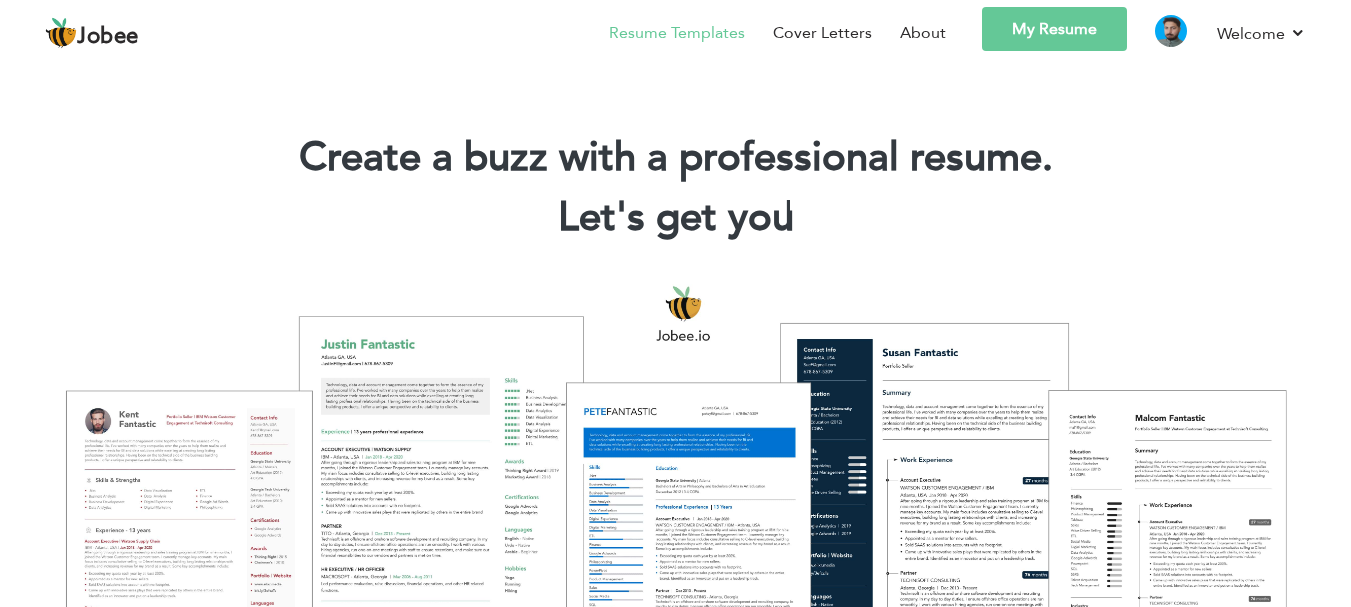 click on "Resume Templates" at bounding box center [677, 33] 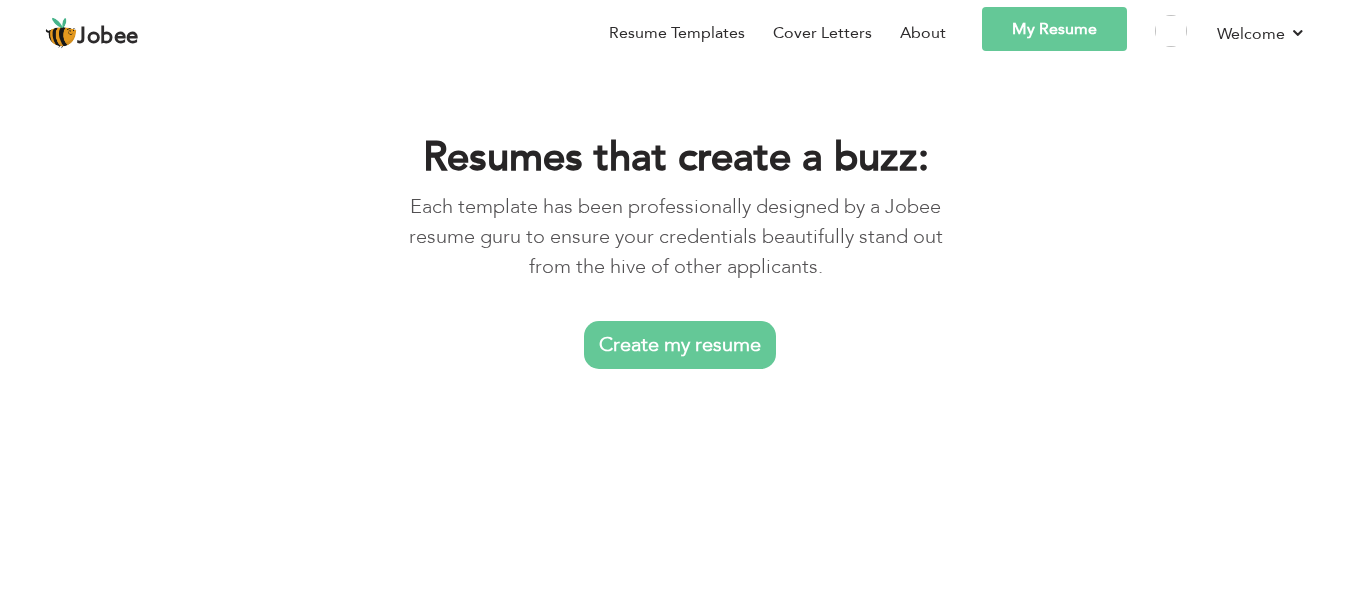 scroll, scrollTop: 0, scrollLeft: 0, axis: both 